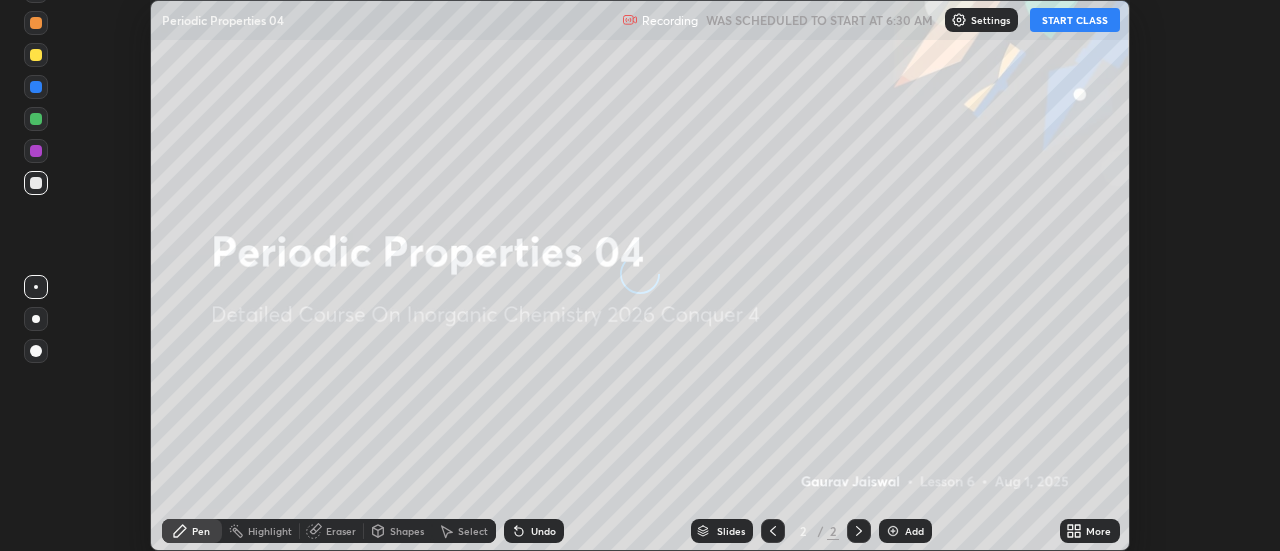 scroll, scrollTop: 0, scrollLeft: 0, axis: both 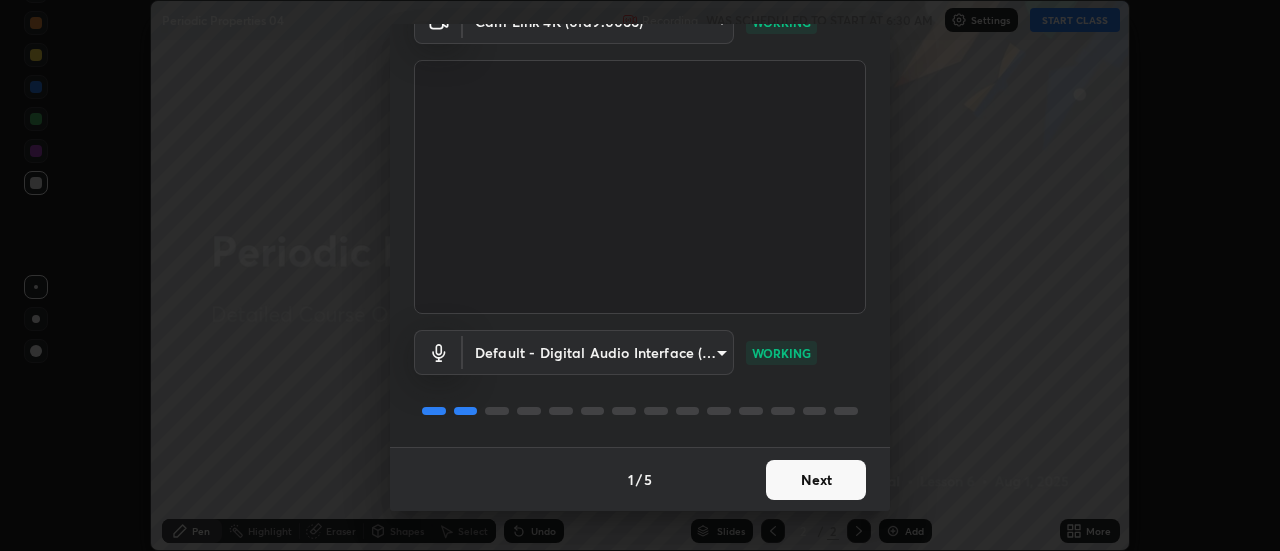 click on "Next" at bounding box center (816, 480) 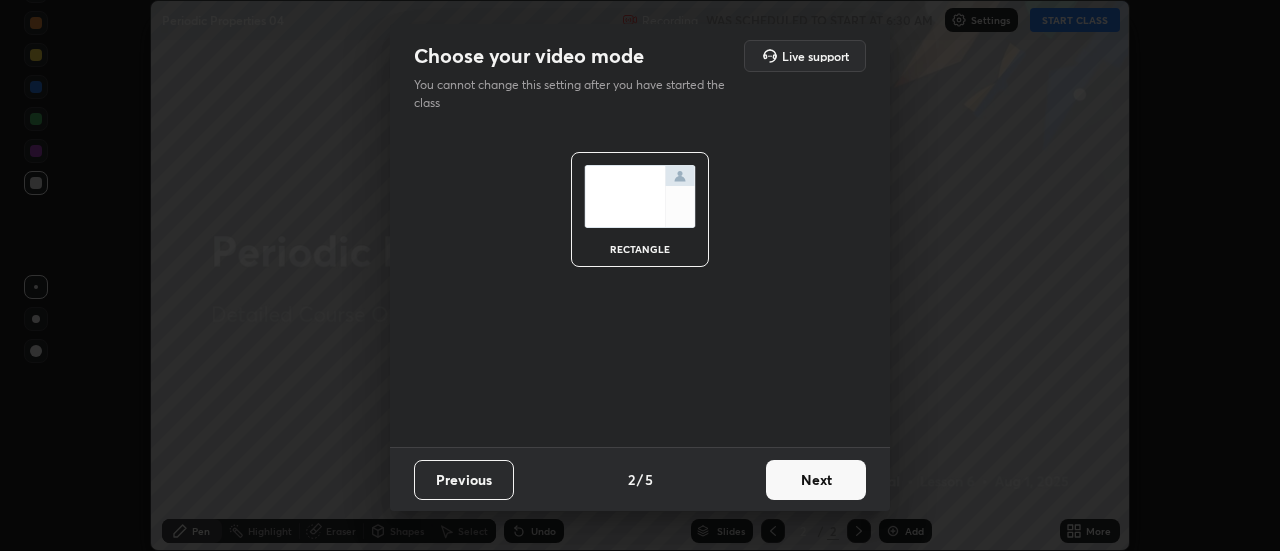 click on "Next" at bounding box center (816, 480) 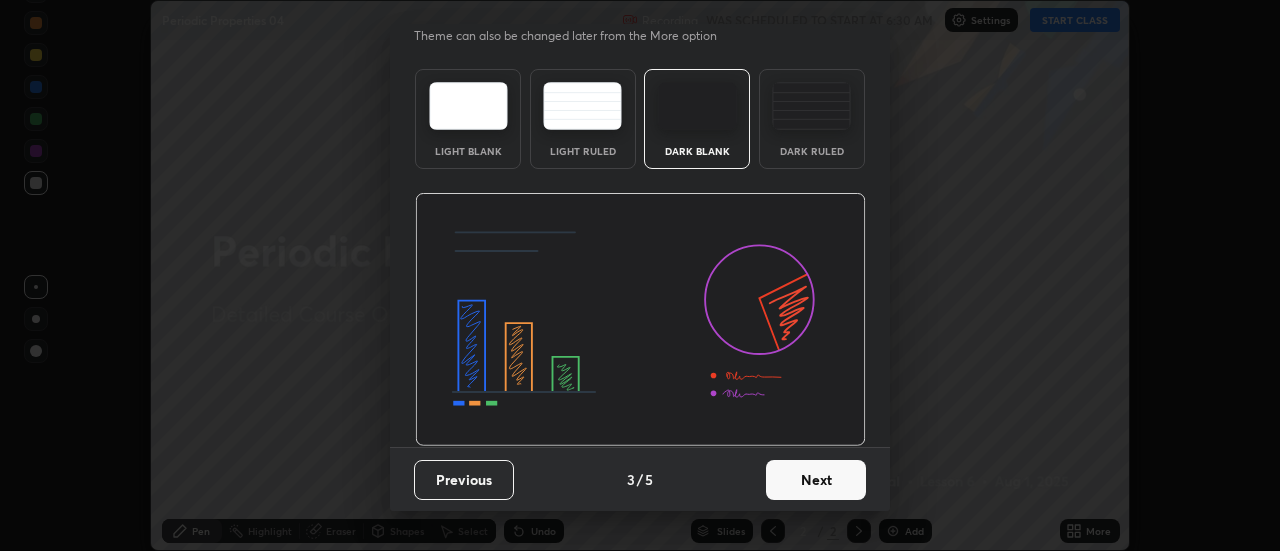 scroll, scrollTop: 0, scrollLeft: 0, axis: both 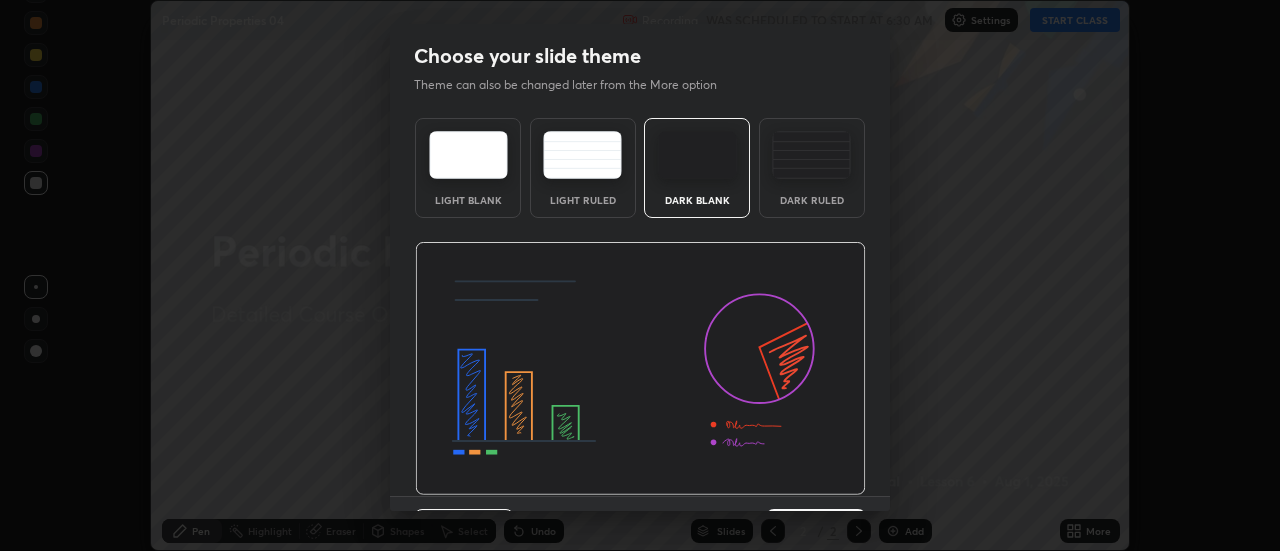 click at bounding box center (640, 369) 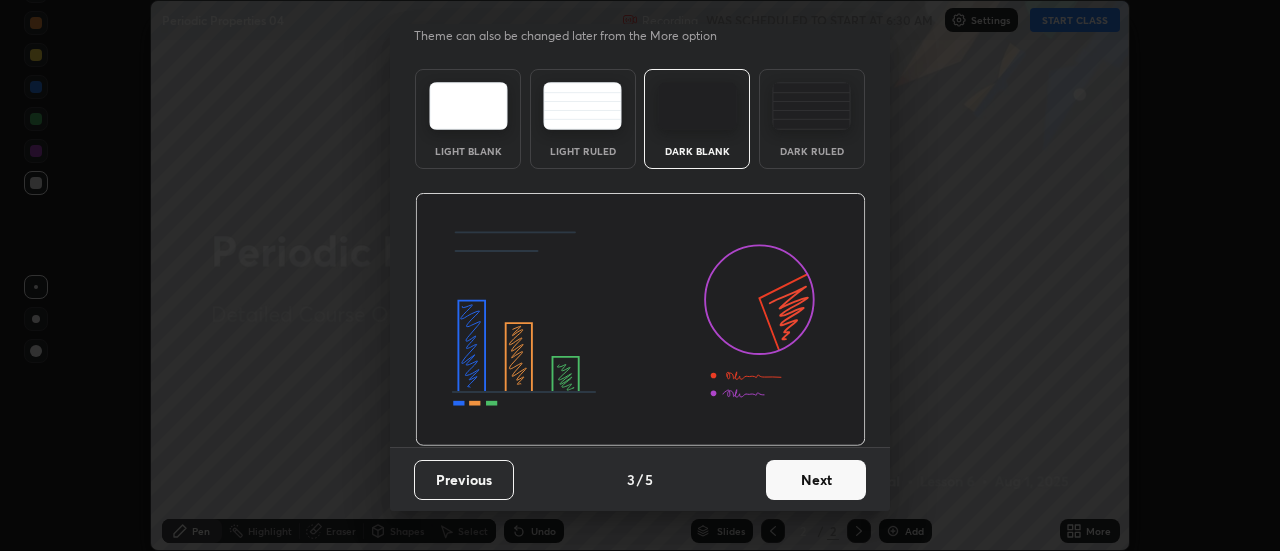 click on "Next" at bounding box center (816, 480) 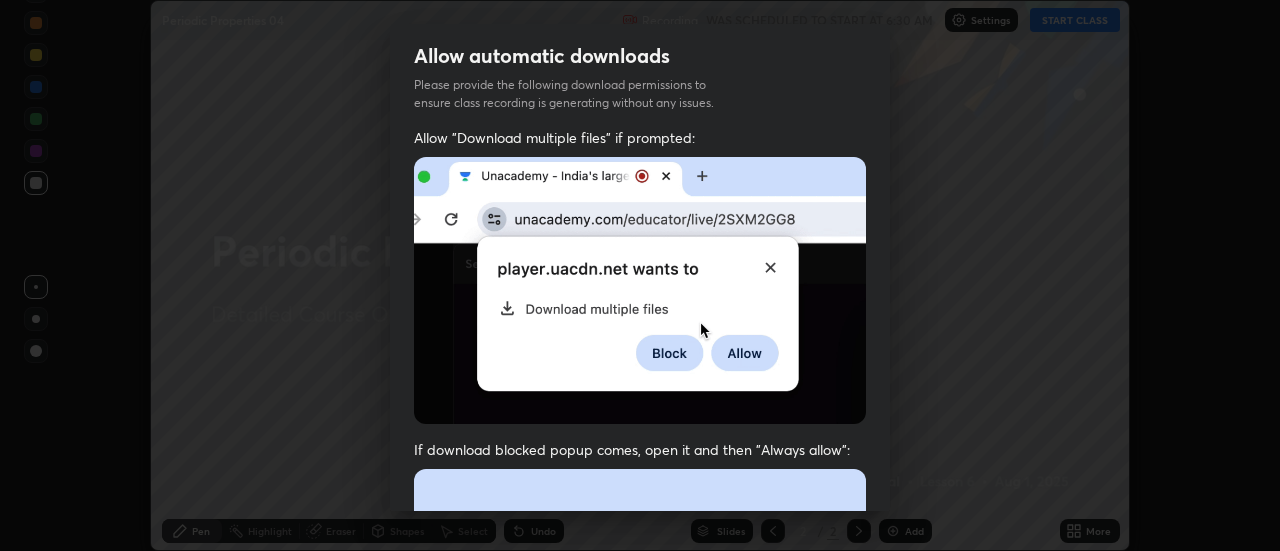 click on "Previous 5 / 5 Done" at bounding box center (640, 1002) 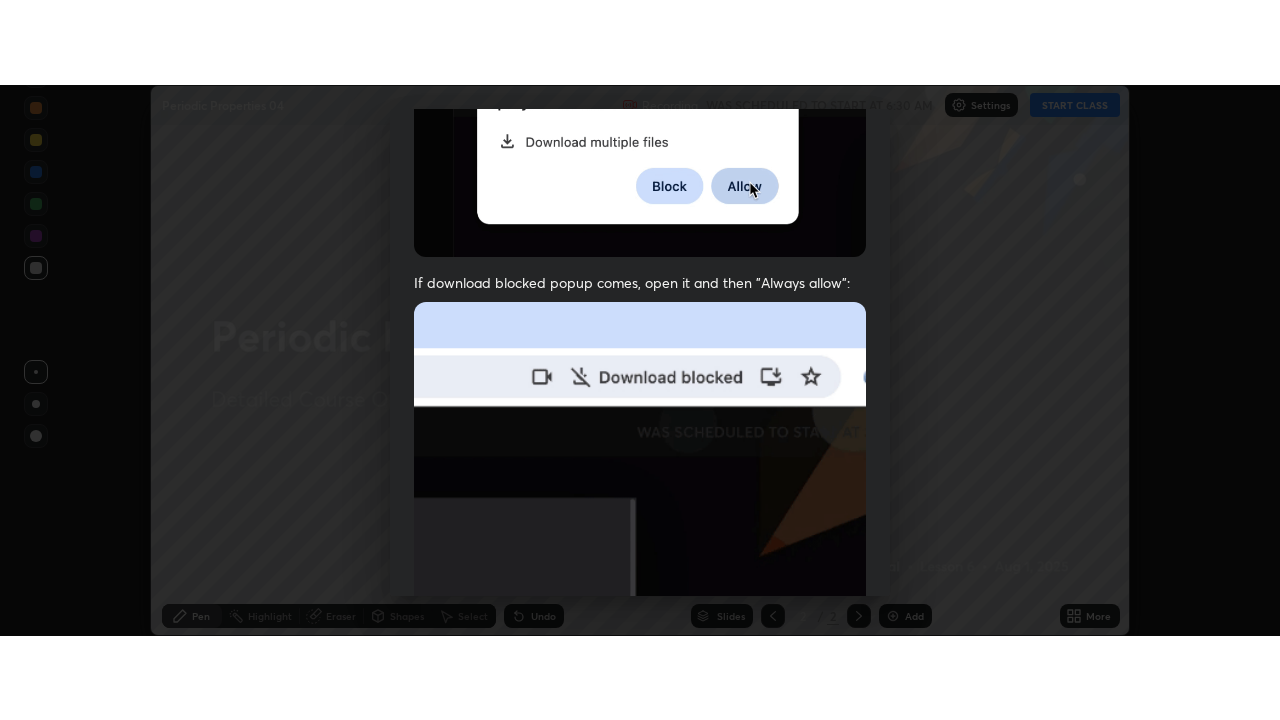 scroll, scrollTop: 513, scrollLeft: 0, axis: vertical 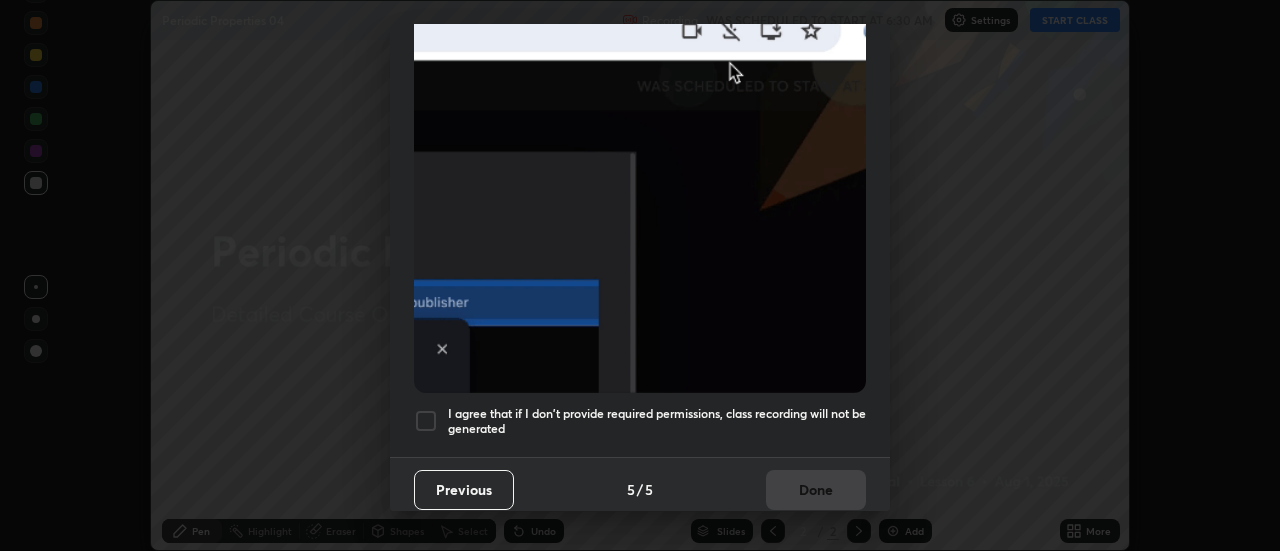 click at bounding box center [426, 421] 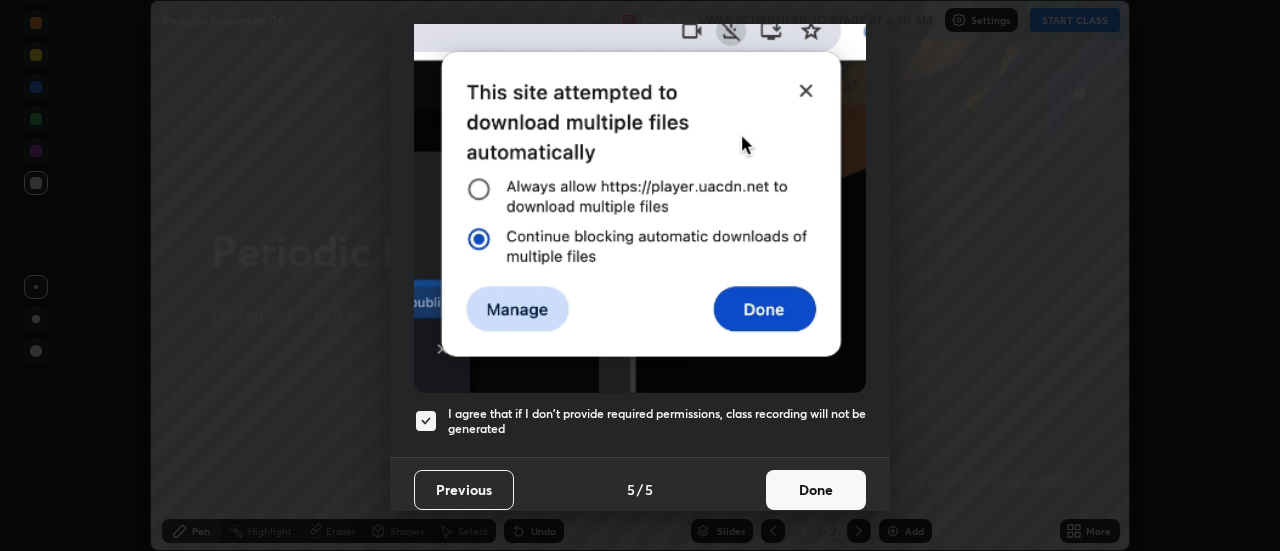 click on "Done" at bounding box center [816, 490] 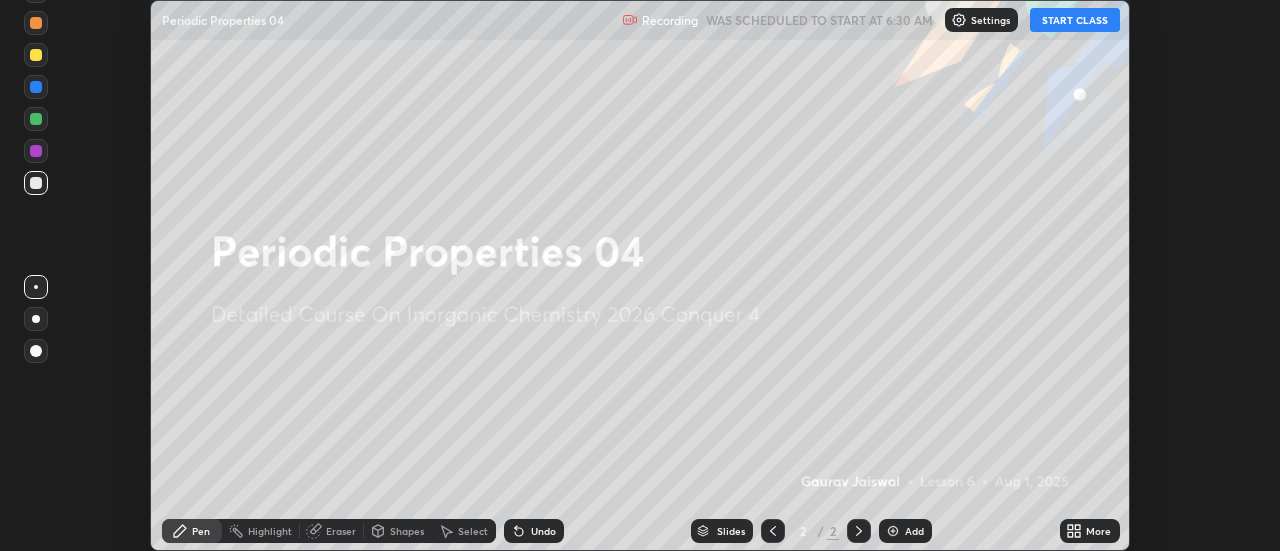 click on "More" at bounding box center (1098, 531) 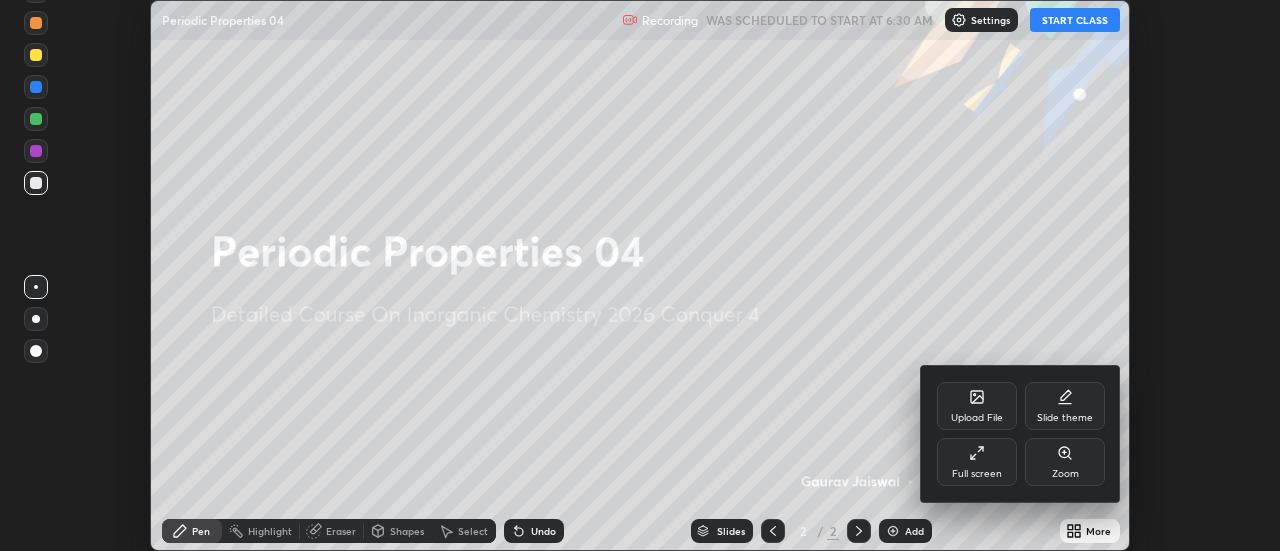 click on "Full screen" at bounding box center [977, 462] 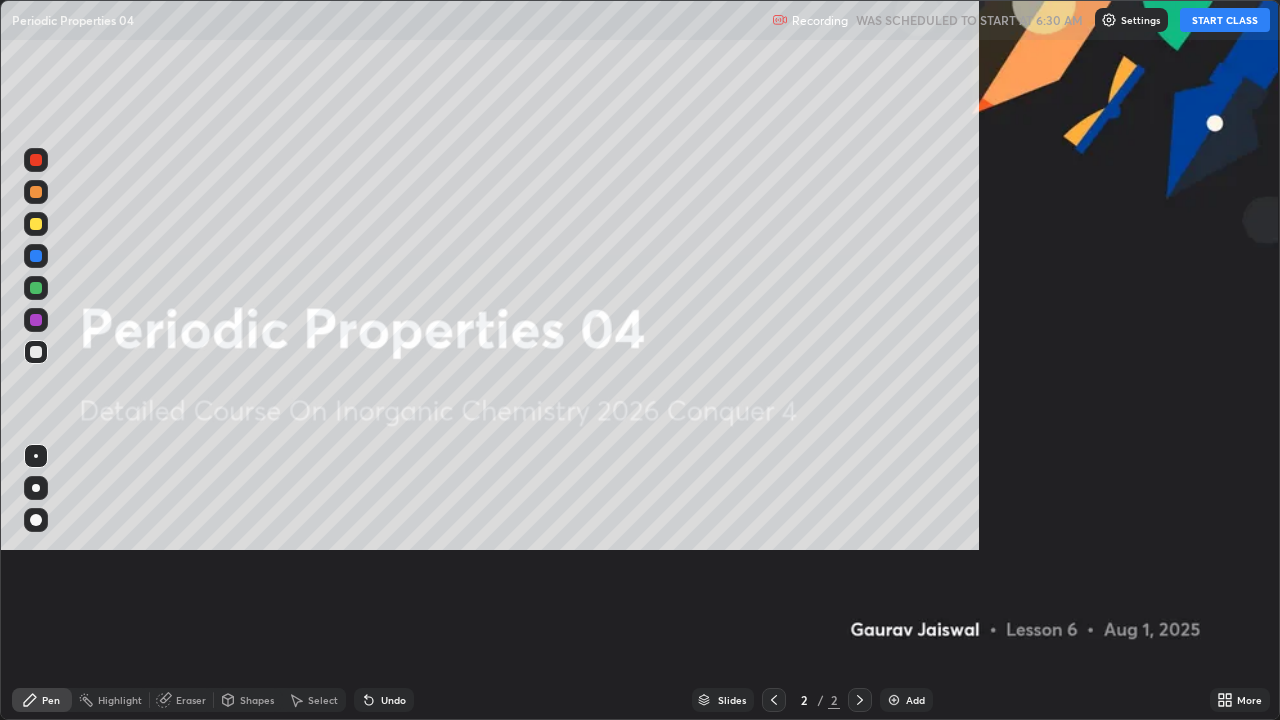scroll, scrollTop: 99280, scrollLeft: 98720, axis: both 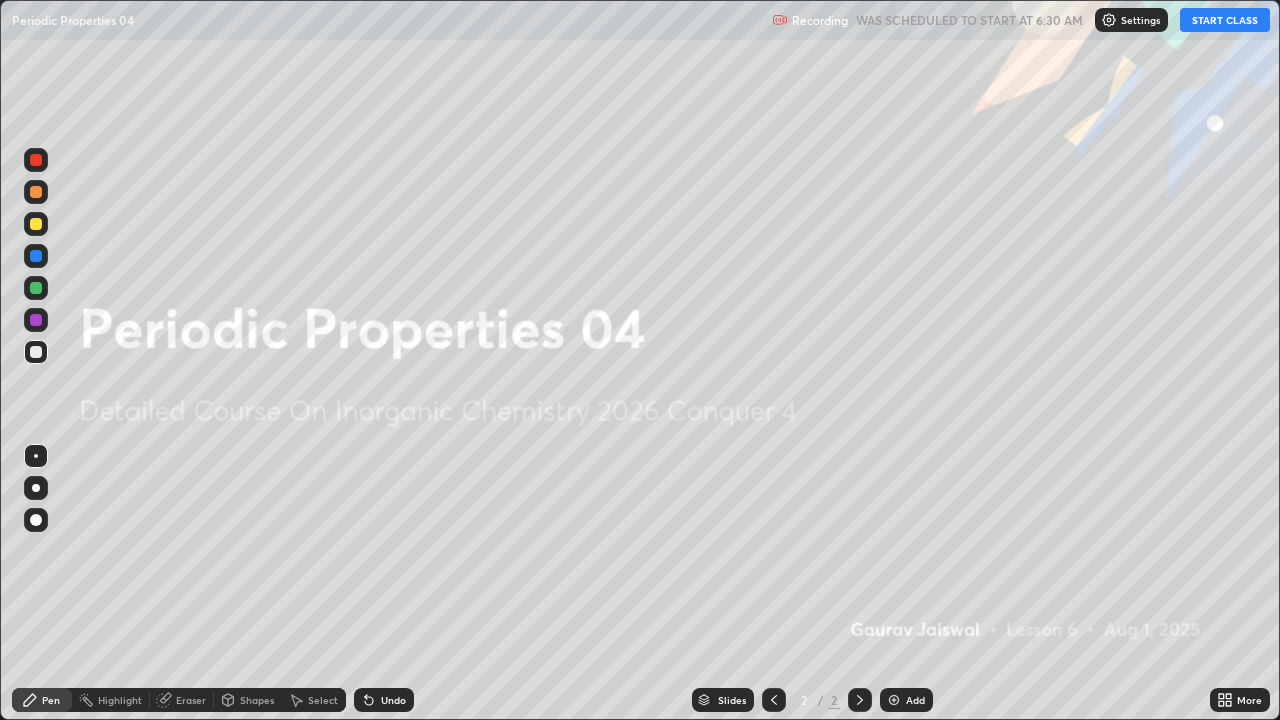 click on "START CLASS" at bounding box center [1225, 20] 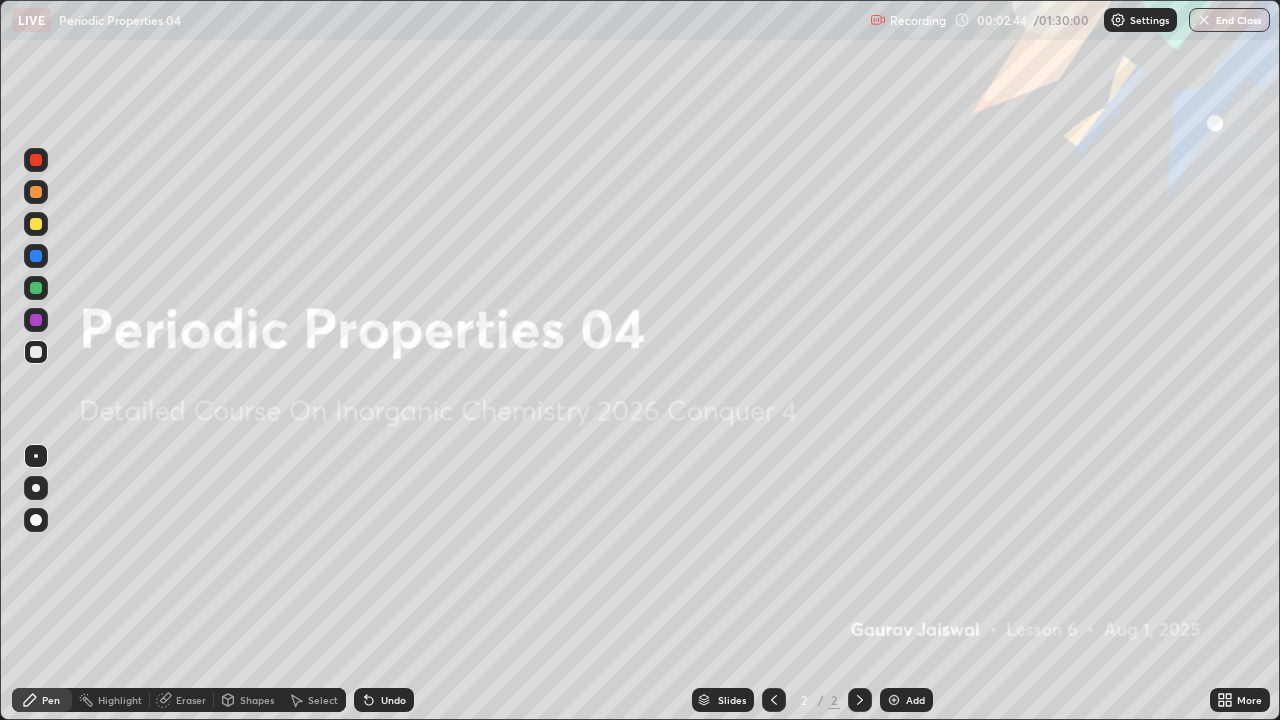 click on "Add" at bounding box center [906, 700] 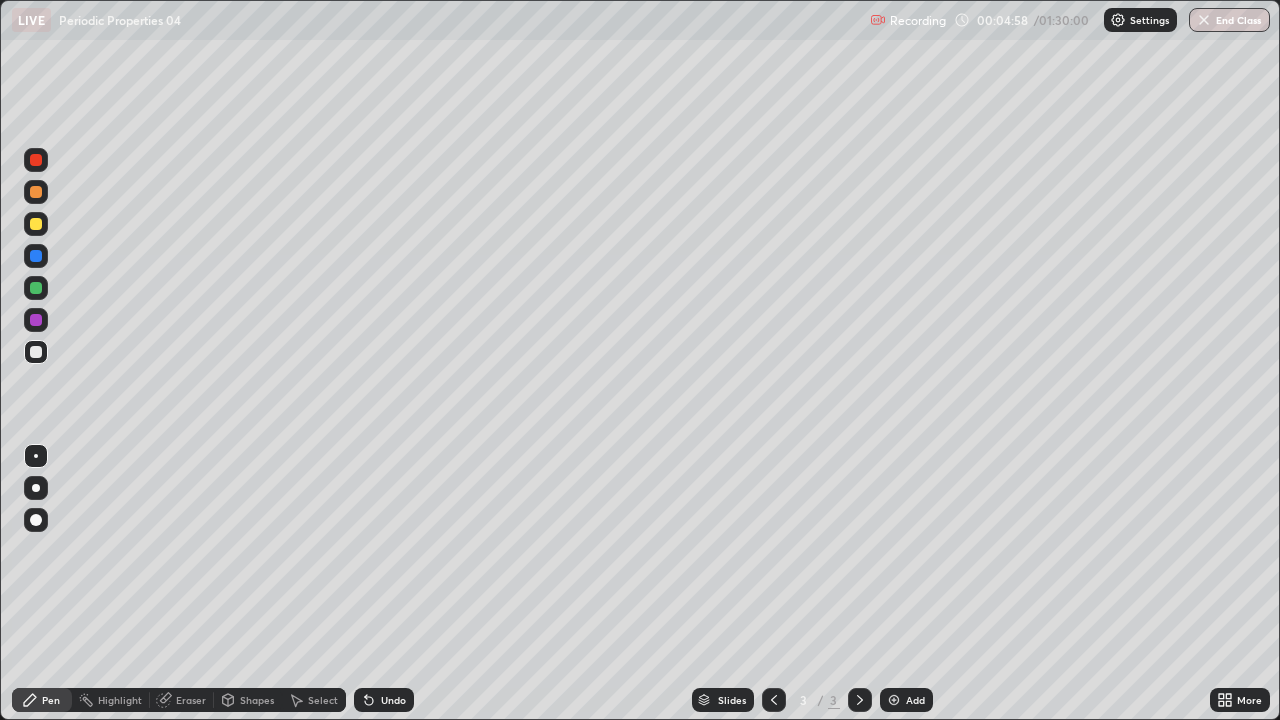 click on "Add" at bounding box center [915, 700] 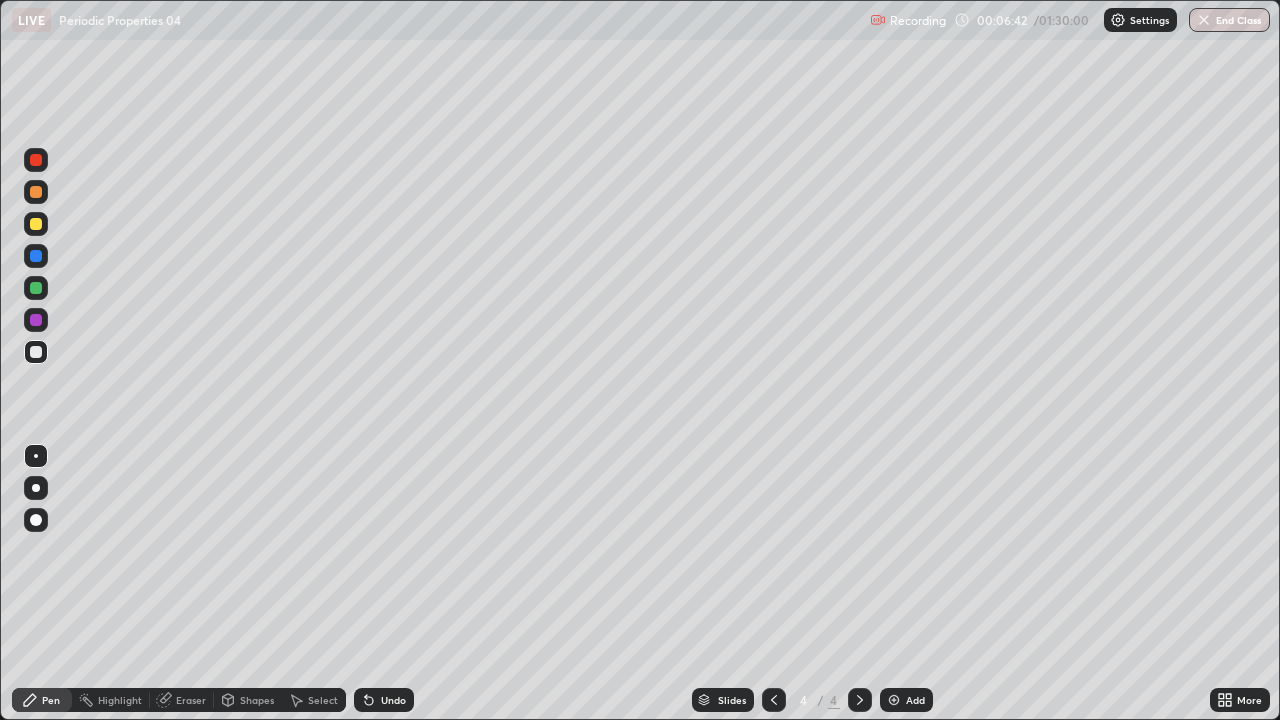 click at bounding box center [36, 224] 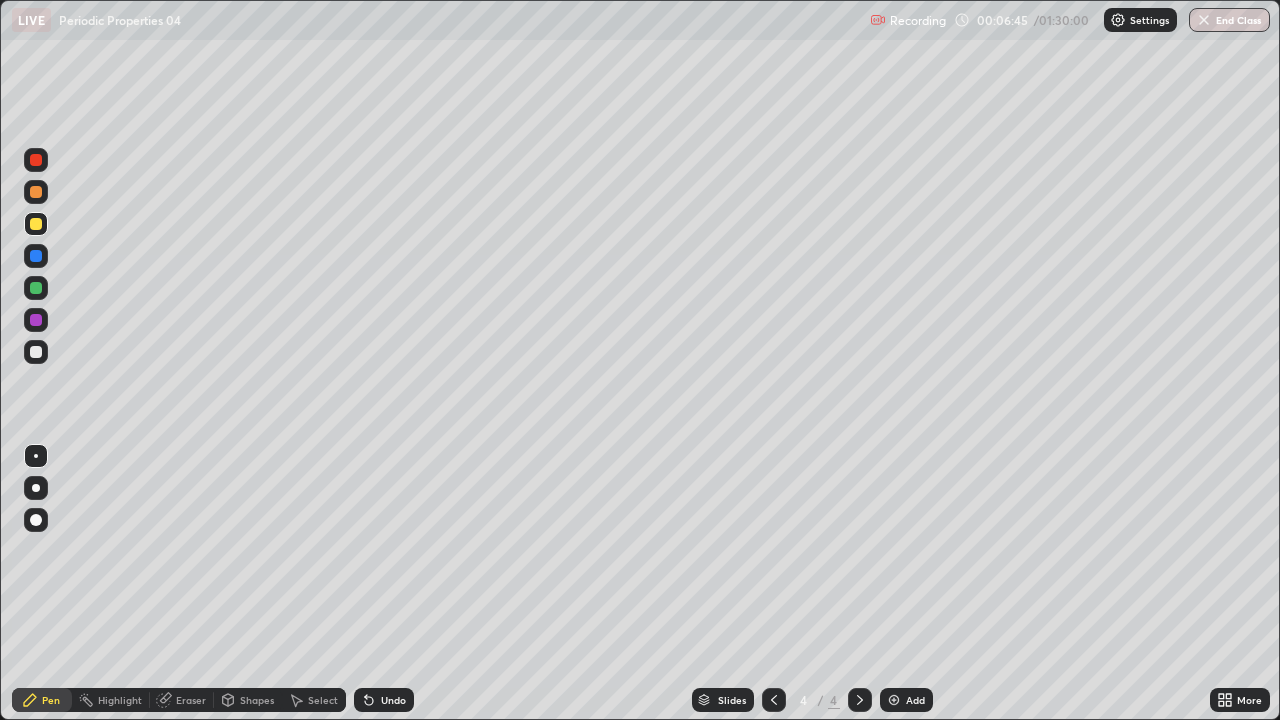 click at bounding box center [36, 224] 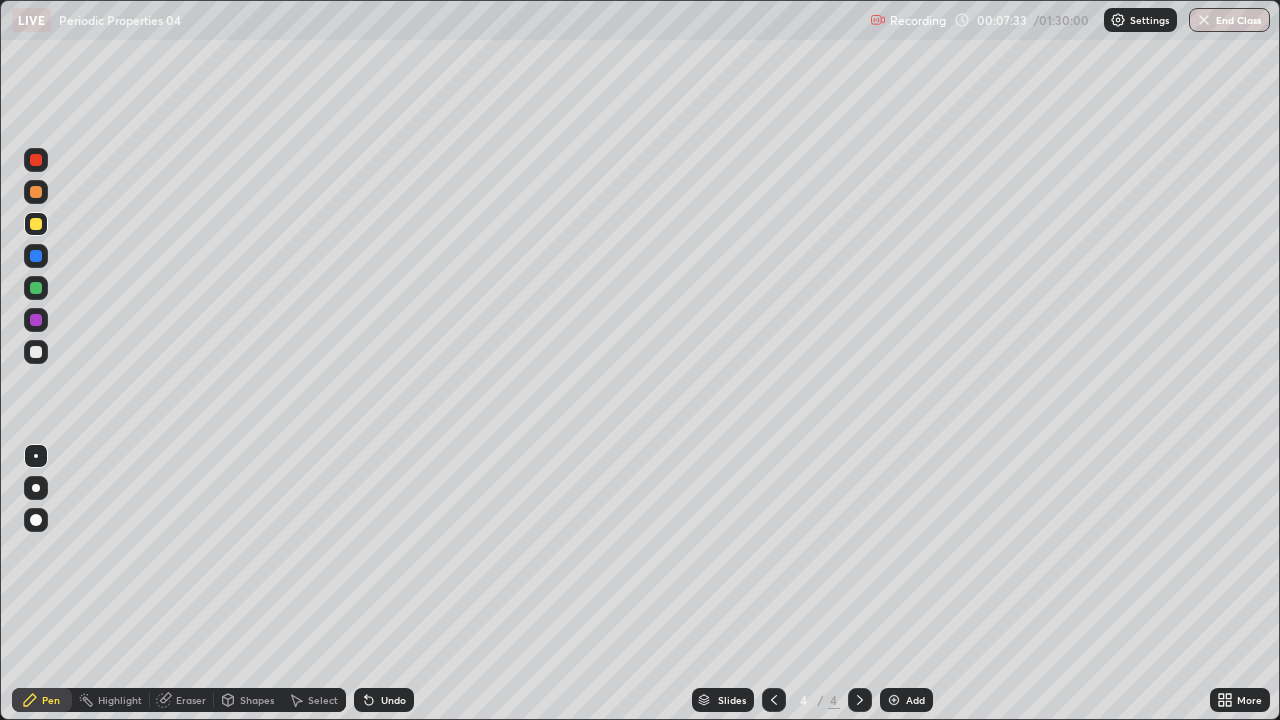 click at bounding box center [36, 256] 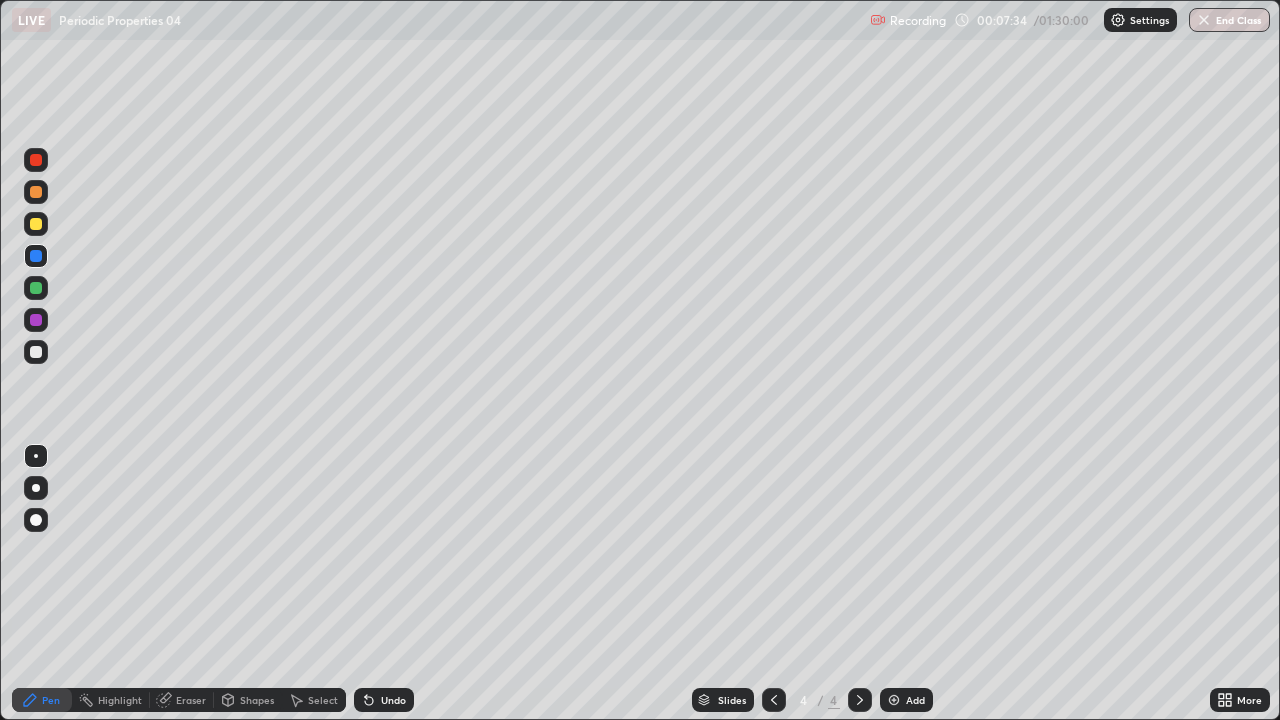 click at bounding box center [36, 352] 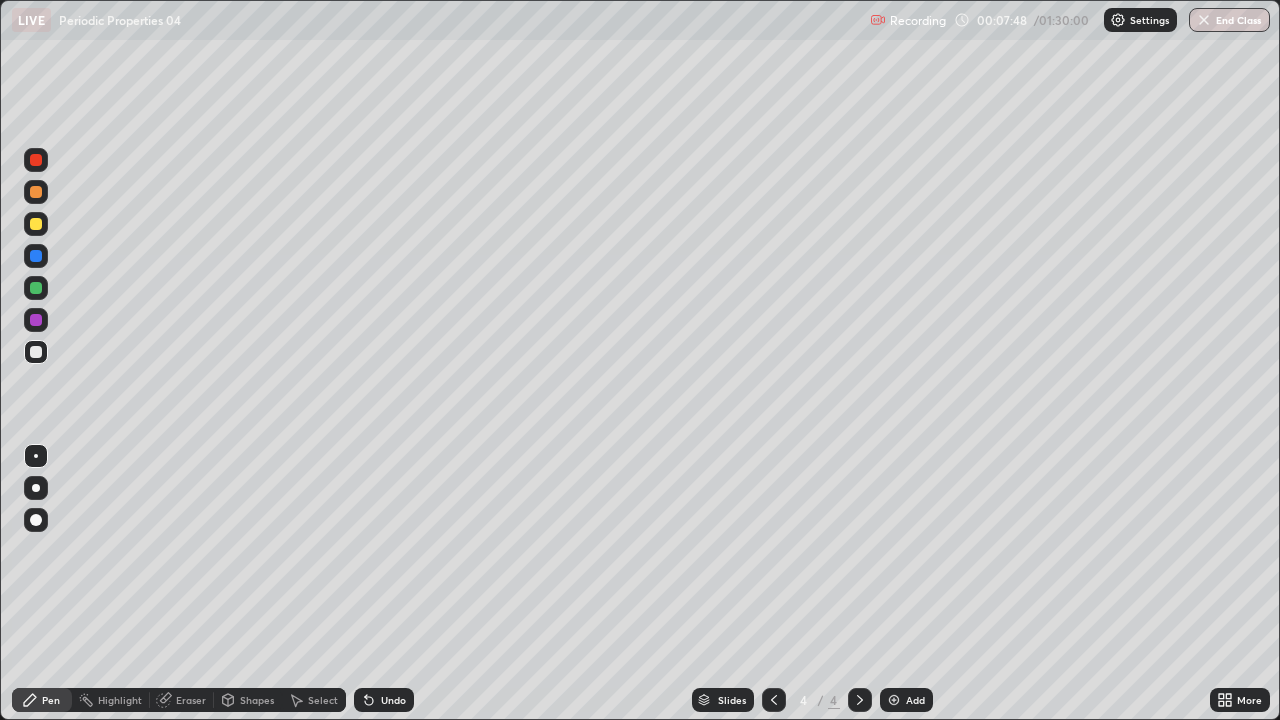 click on "Undo" at bounding box center [384, 700] 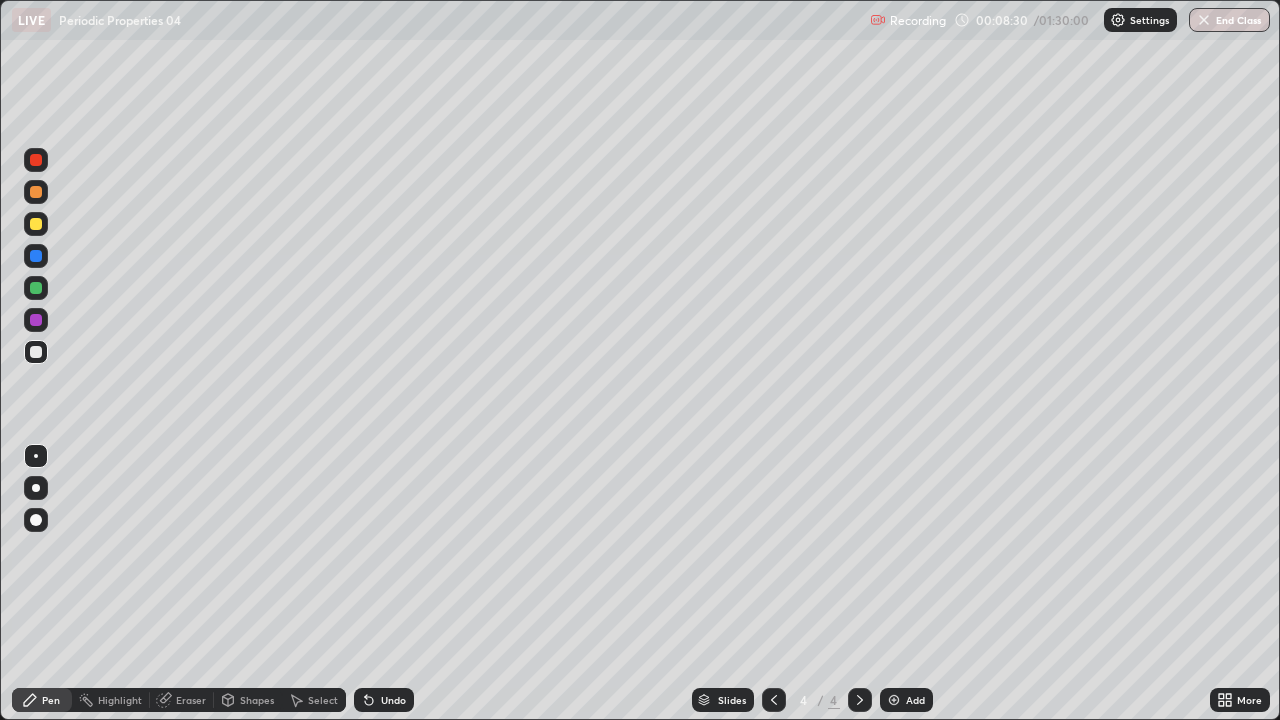click on "Undo" at bounding box center [393, 700] 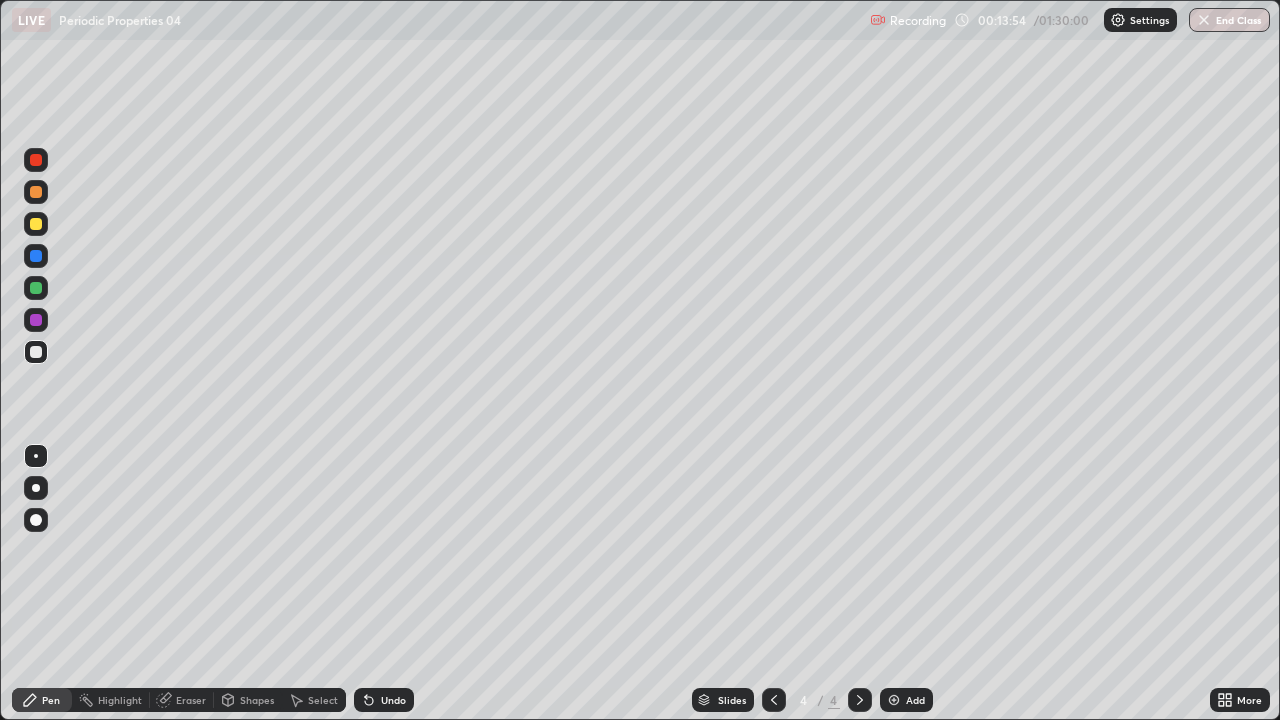 click on "Add" at bounding box center (906, 700) 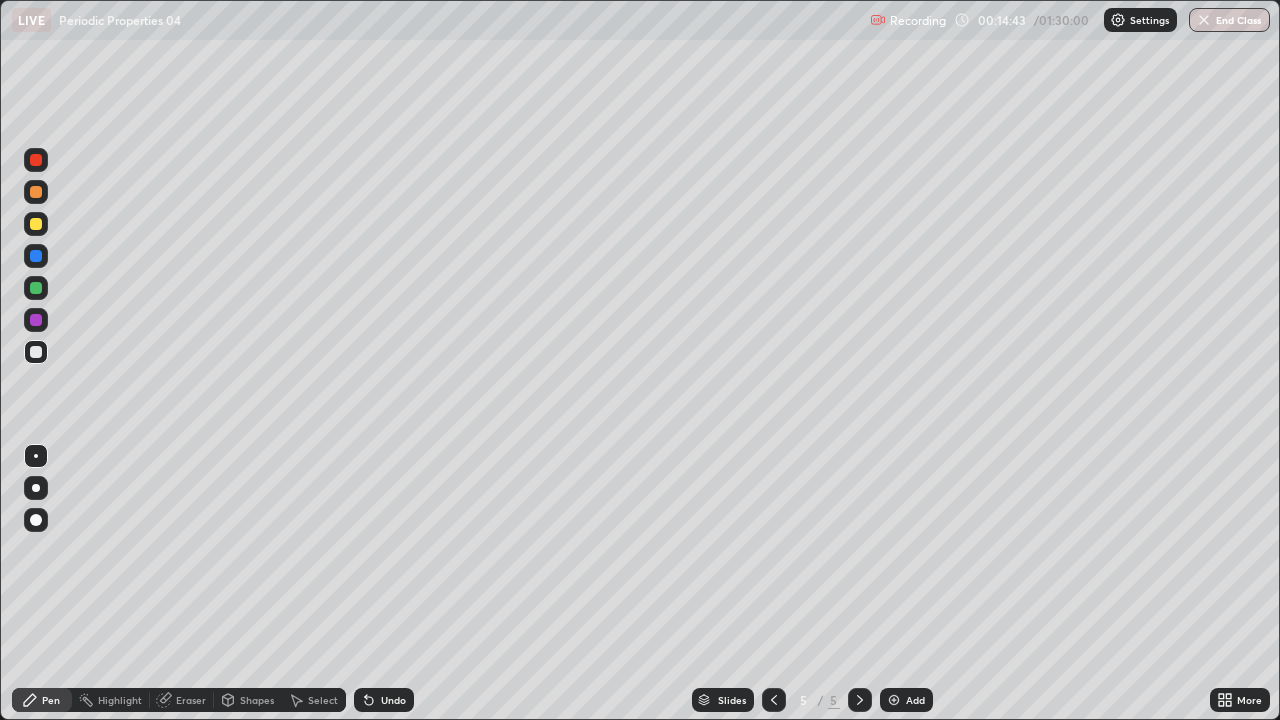 click on "Undo" at bounding box center [393, 700] 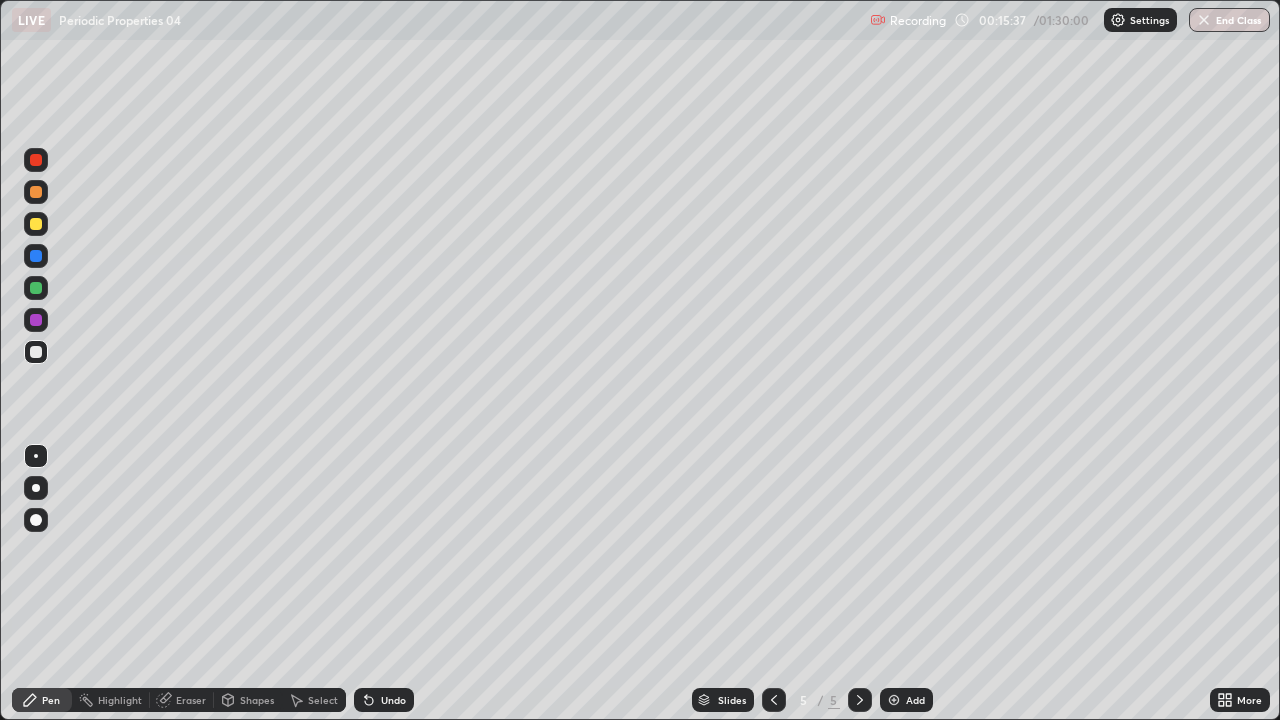 click at bounding box center [36, 224] 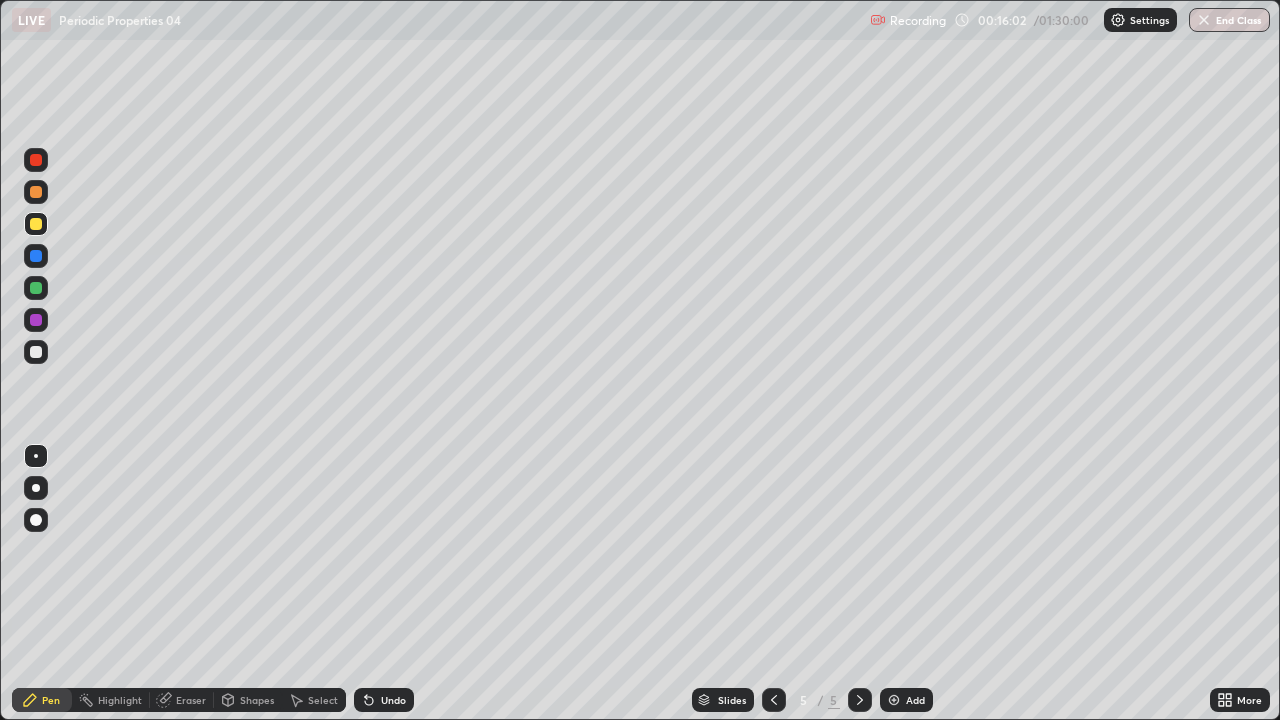click at bounding box center [36, 352] 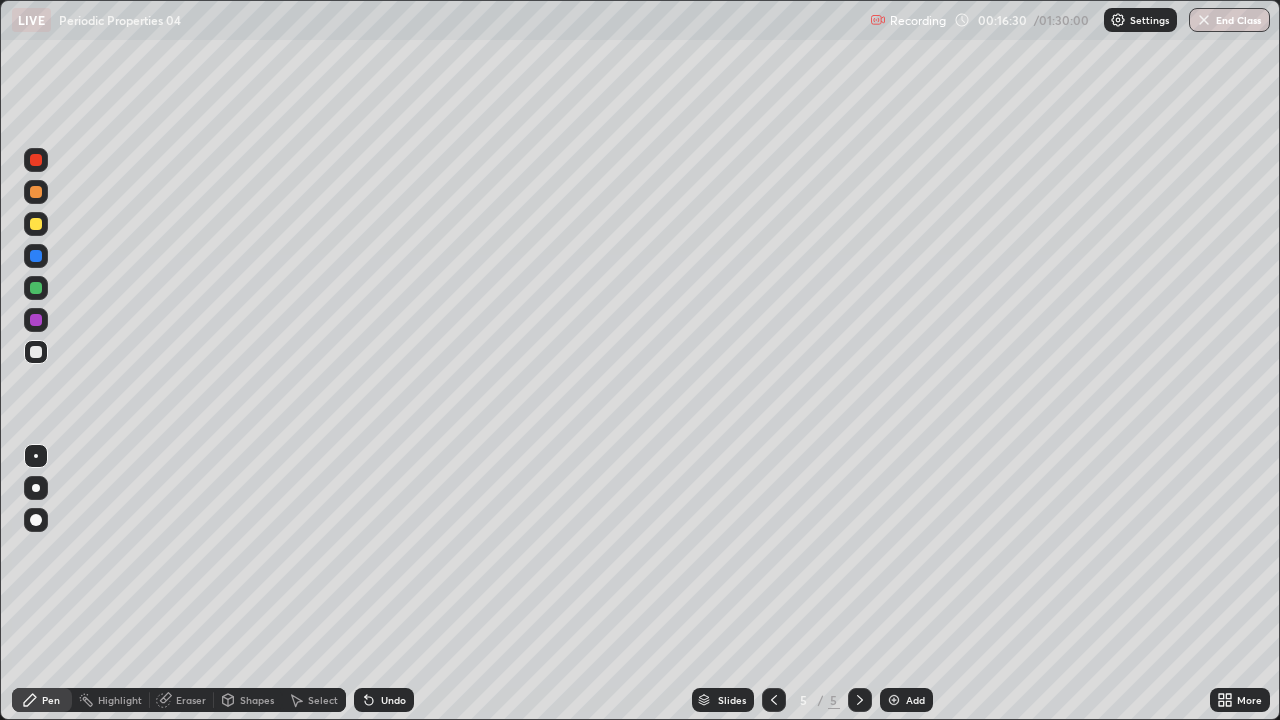 click at bounding box center [36, 224] 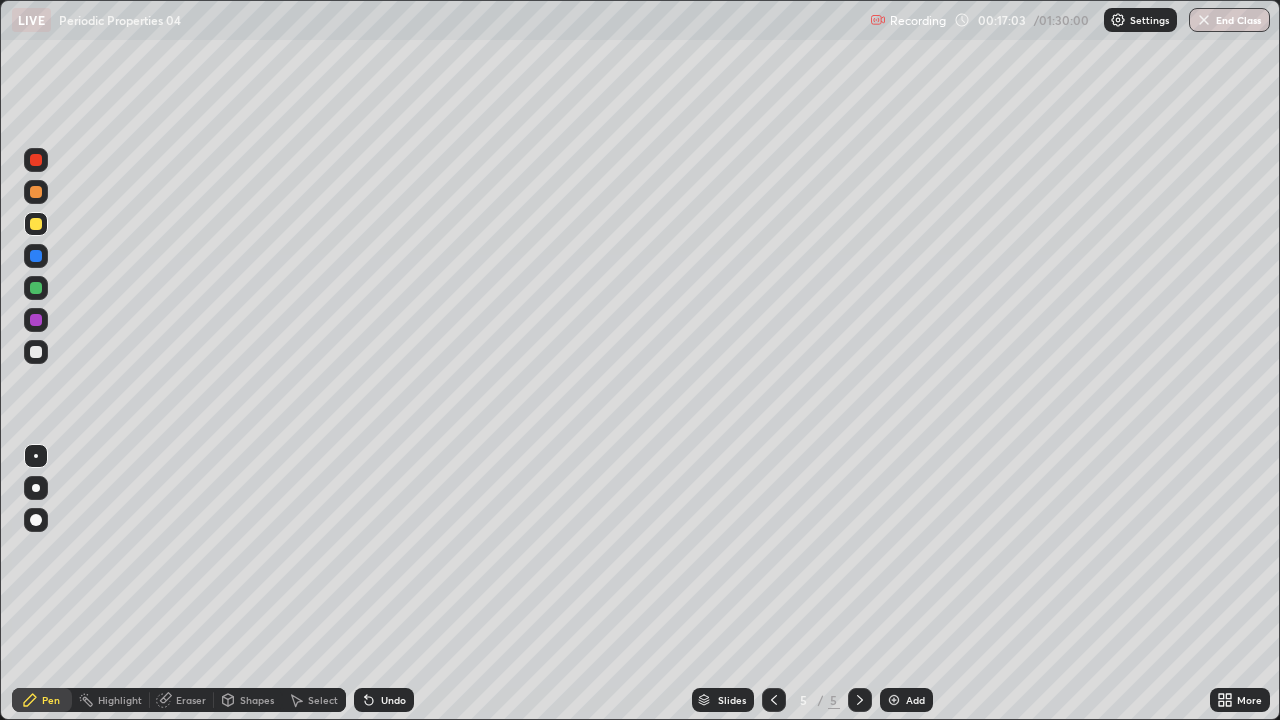 click at bounding box center (36, 352) 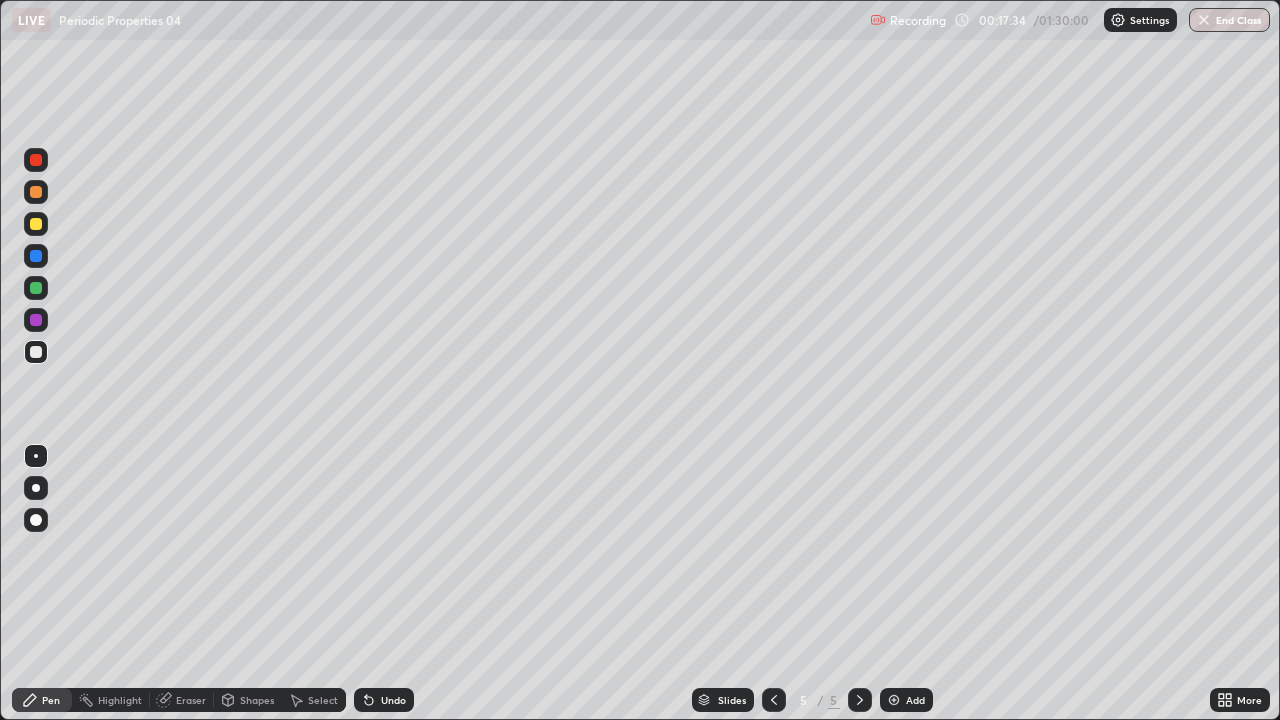 click on "Undo" at bounding box center [393, 700] 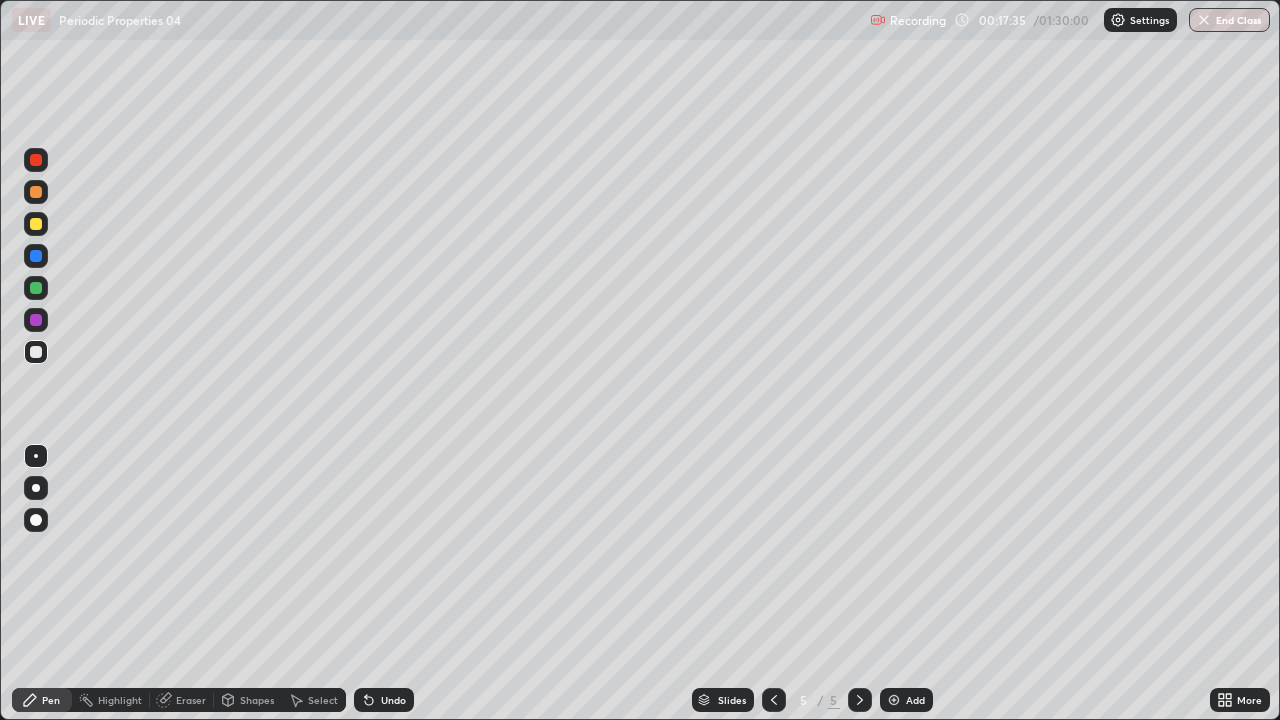 click on "Undo" at bounding box center (393, 700) 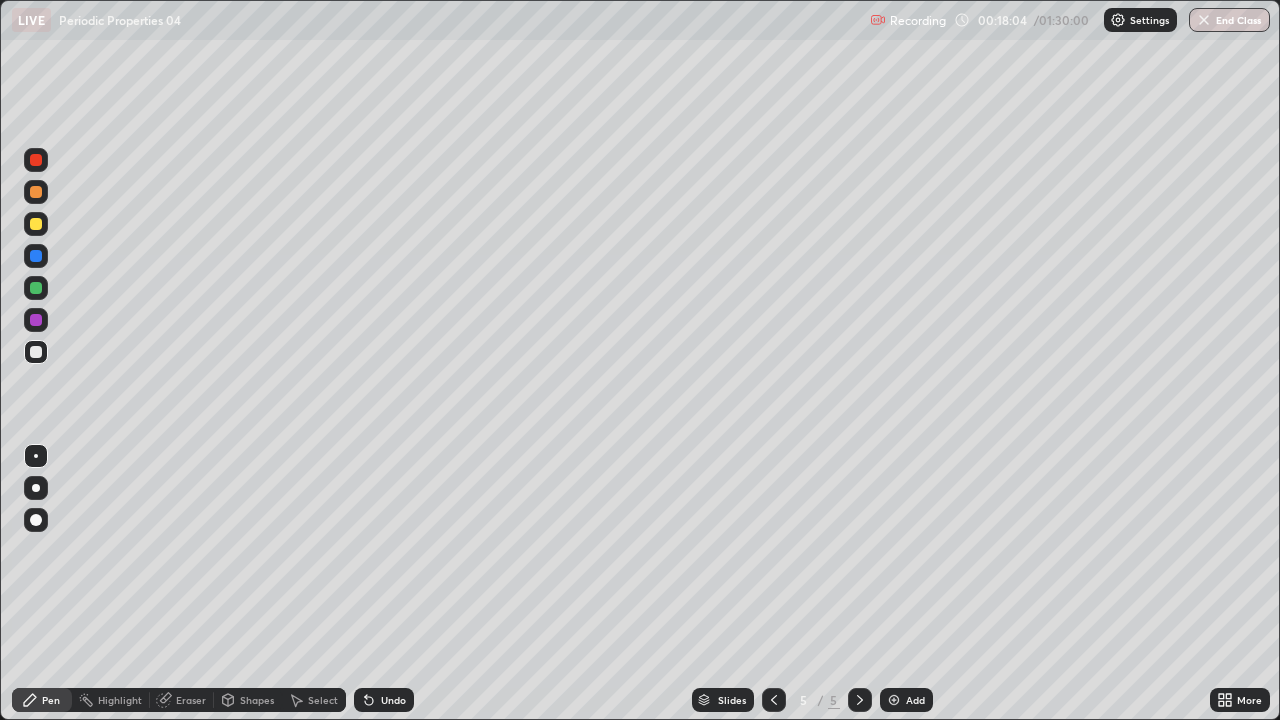 click at bounding box center (36, 224) 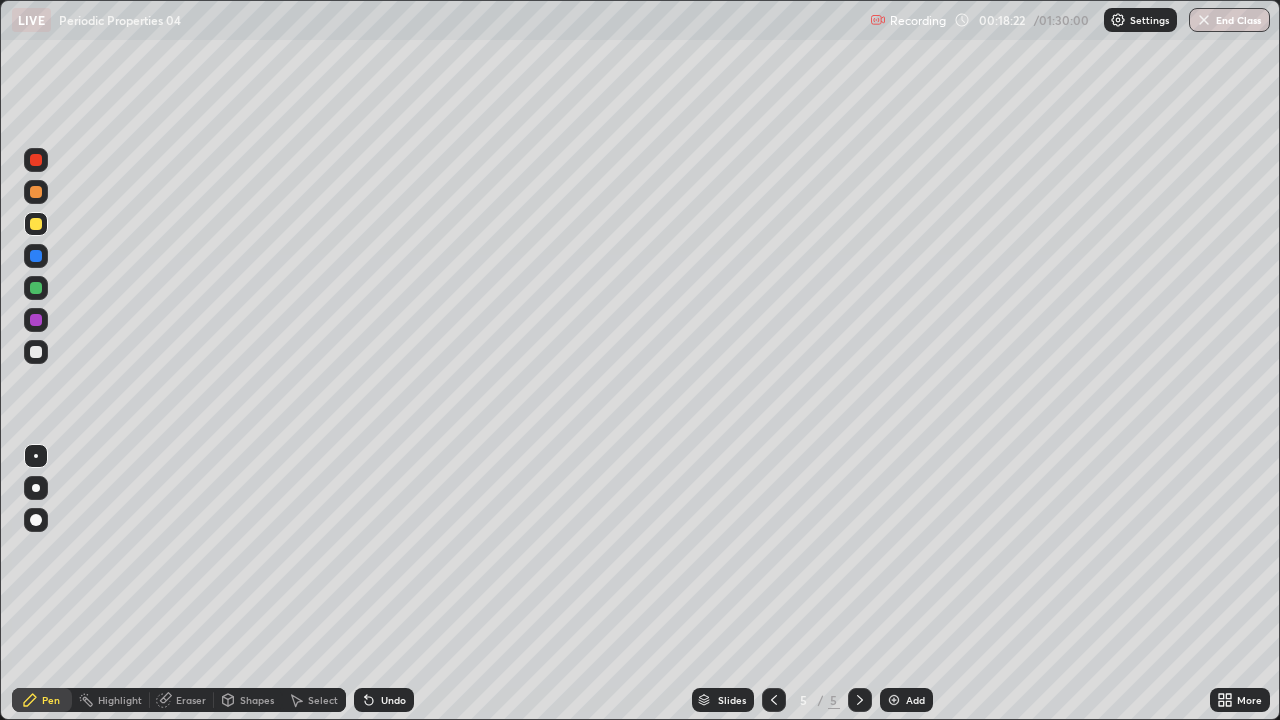 click at bounding box center (36, 352) 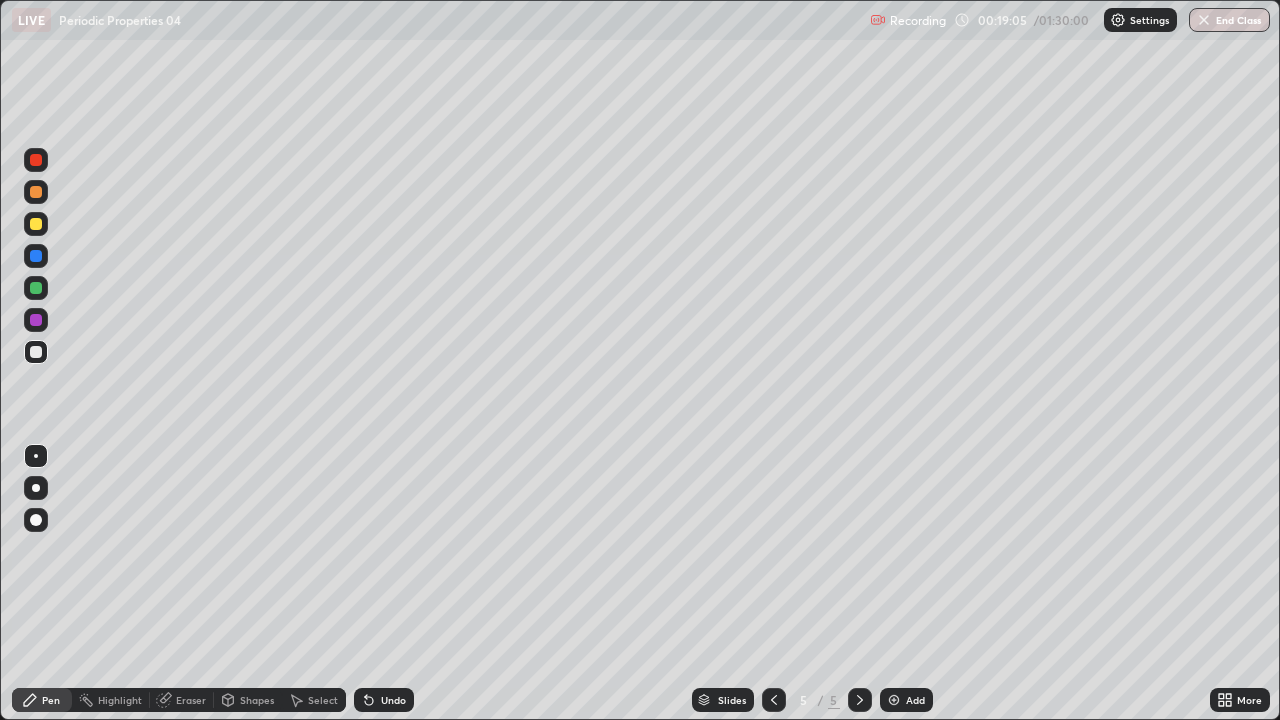 click at bounding box center (36, 224) 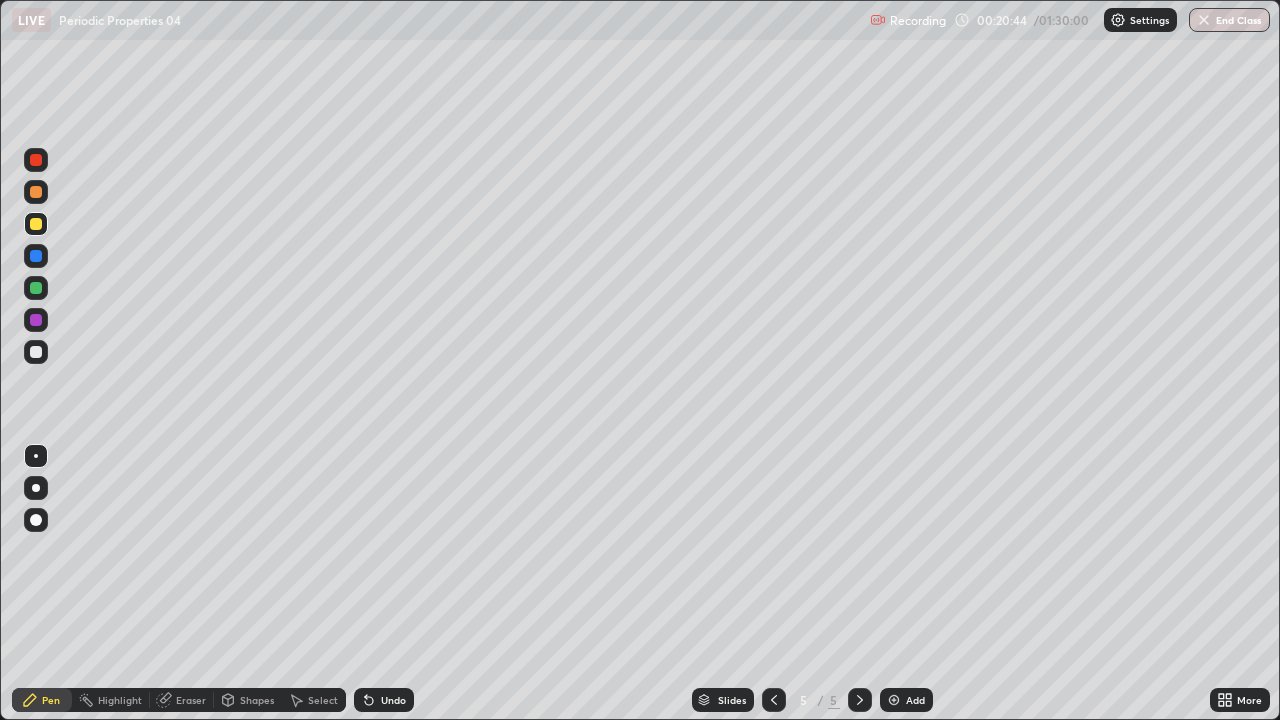 click on "Eraser" at bounding box center (191, 700) 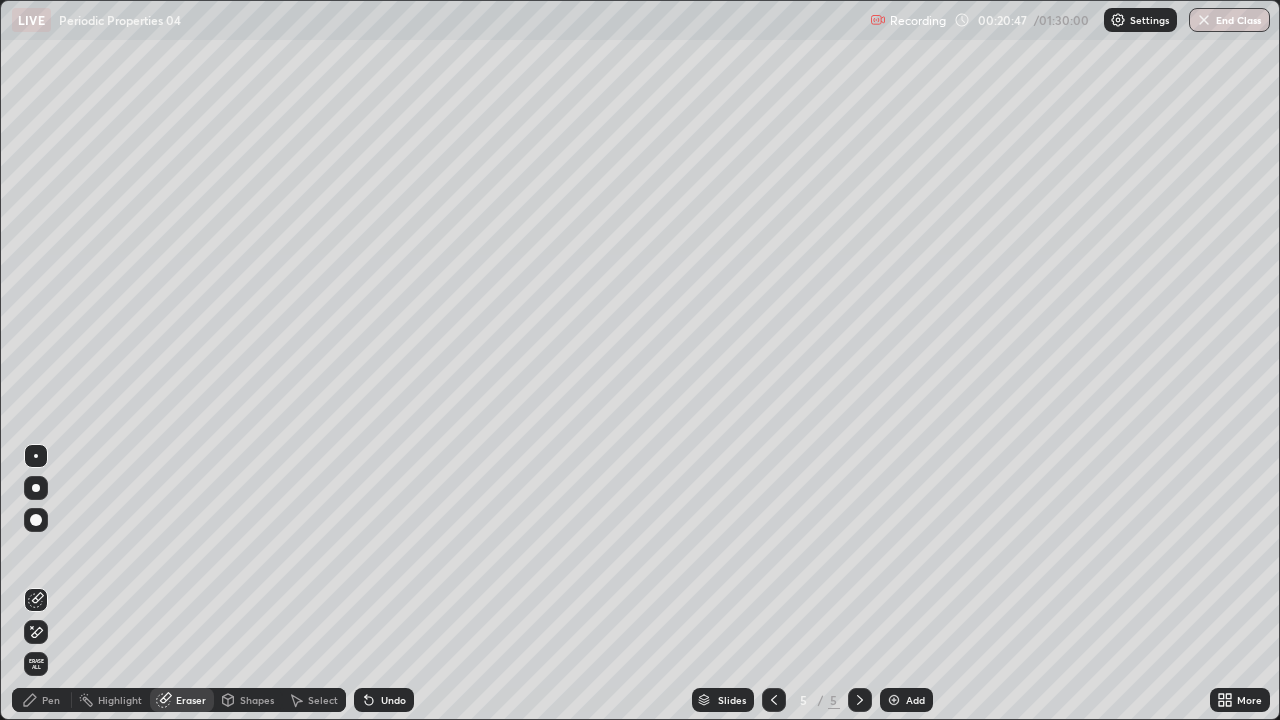 click on "Pen" at bounding box center [42, 700] 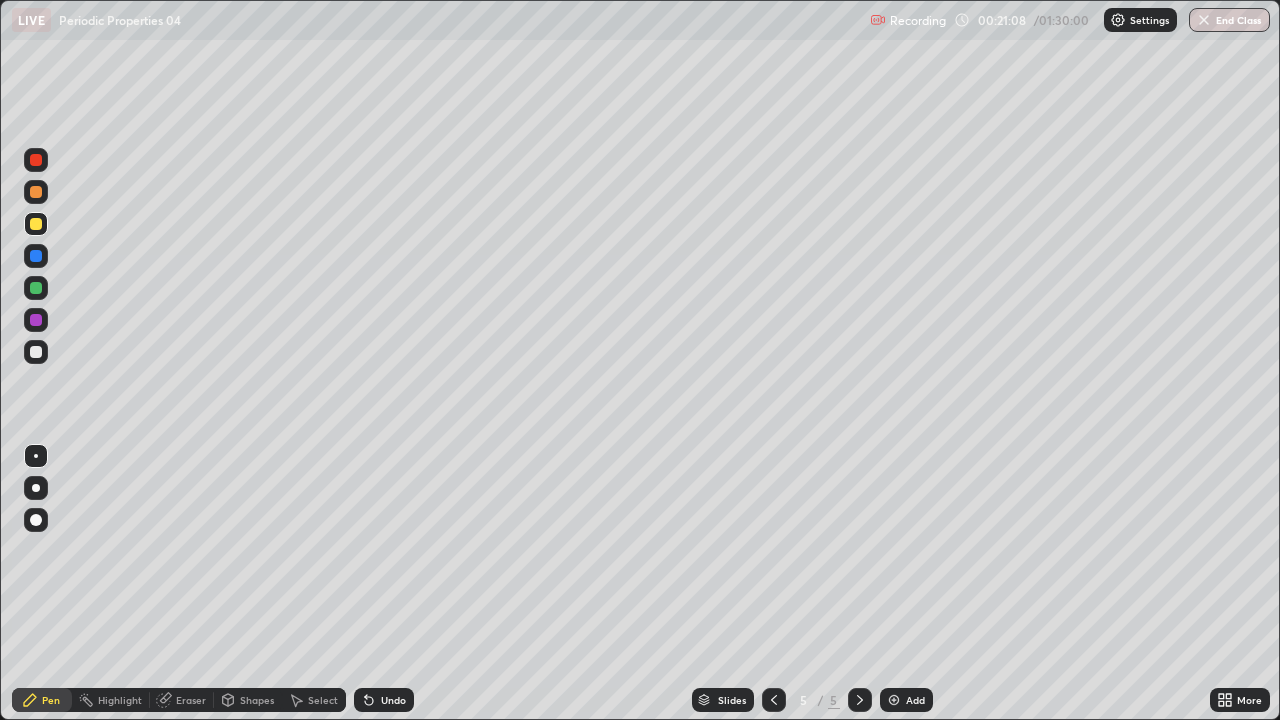 click at bounding box center (36, 256) 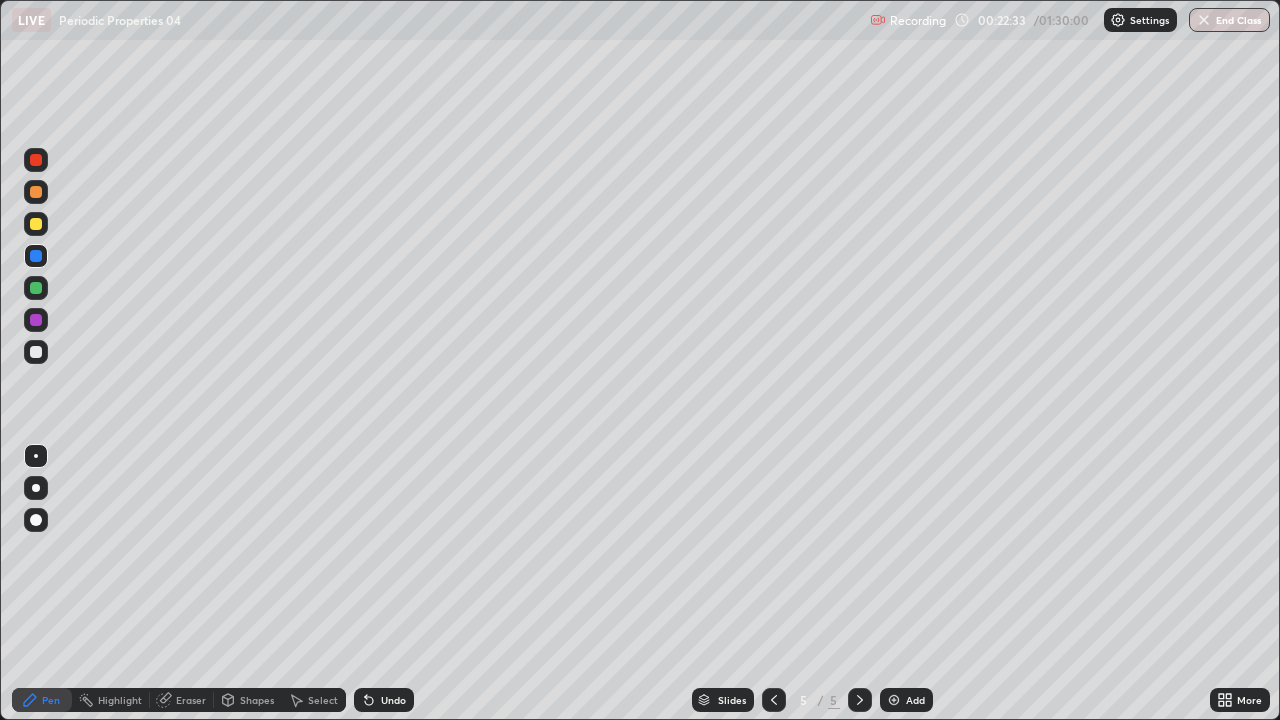 click at bounding box center (36, 352) 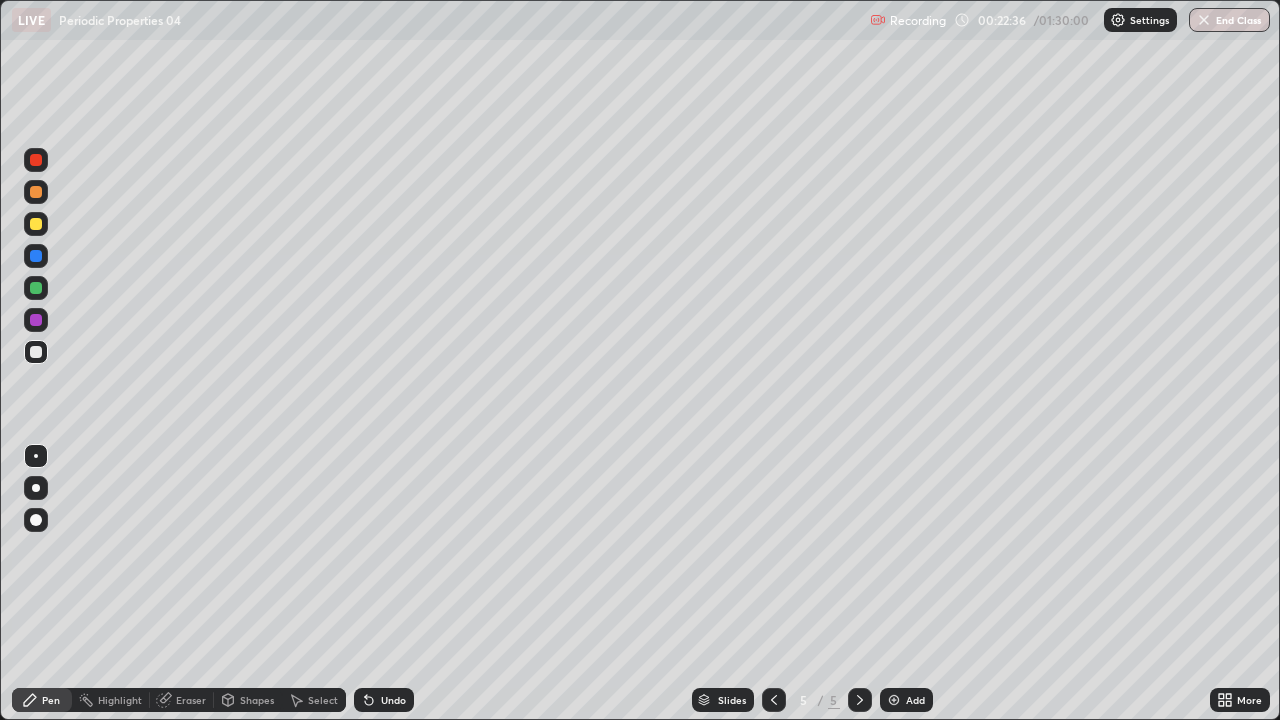 click at bounding box center (36, 256) 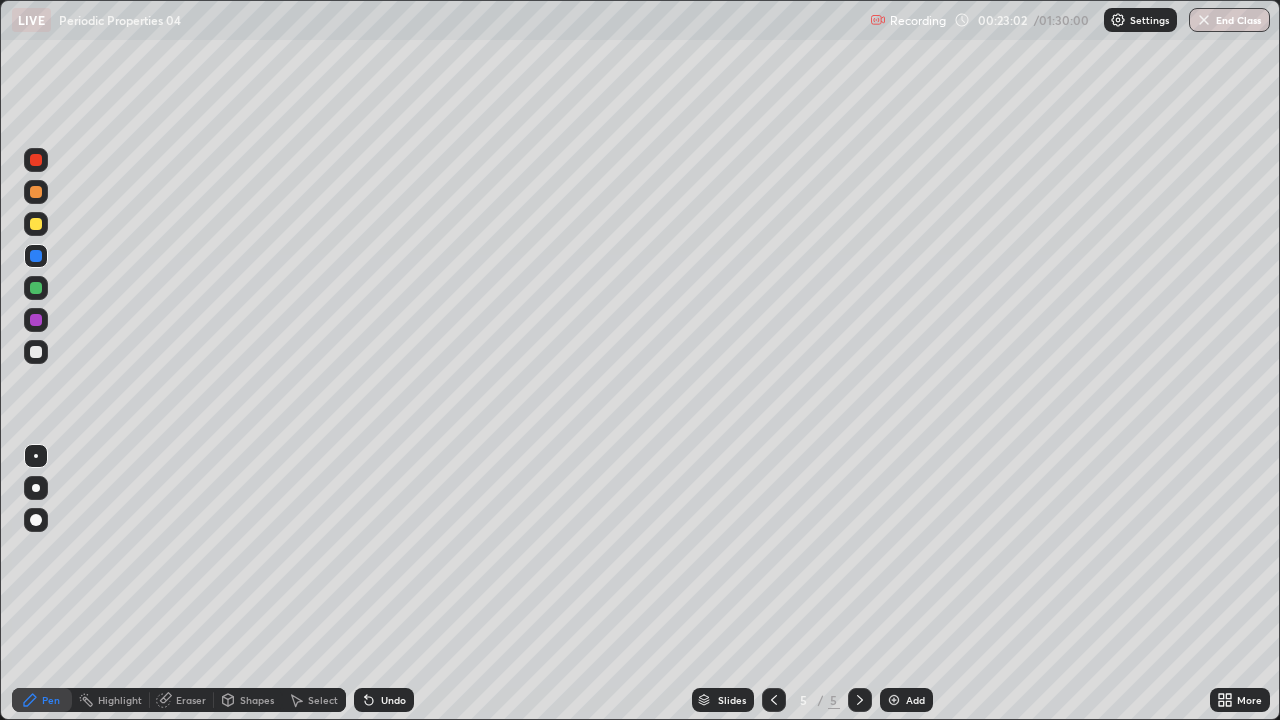 click on "Undo" at bounding box center [393, 700] 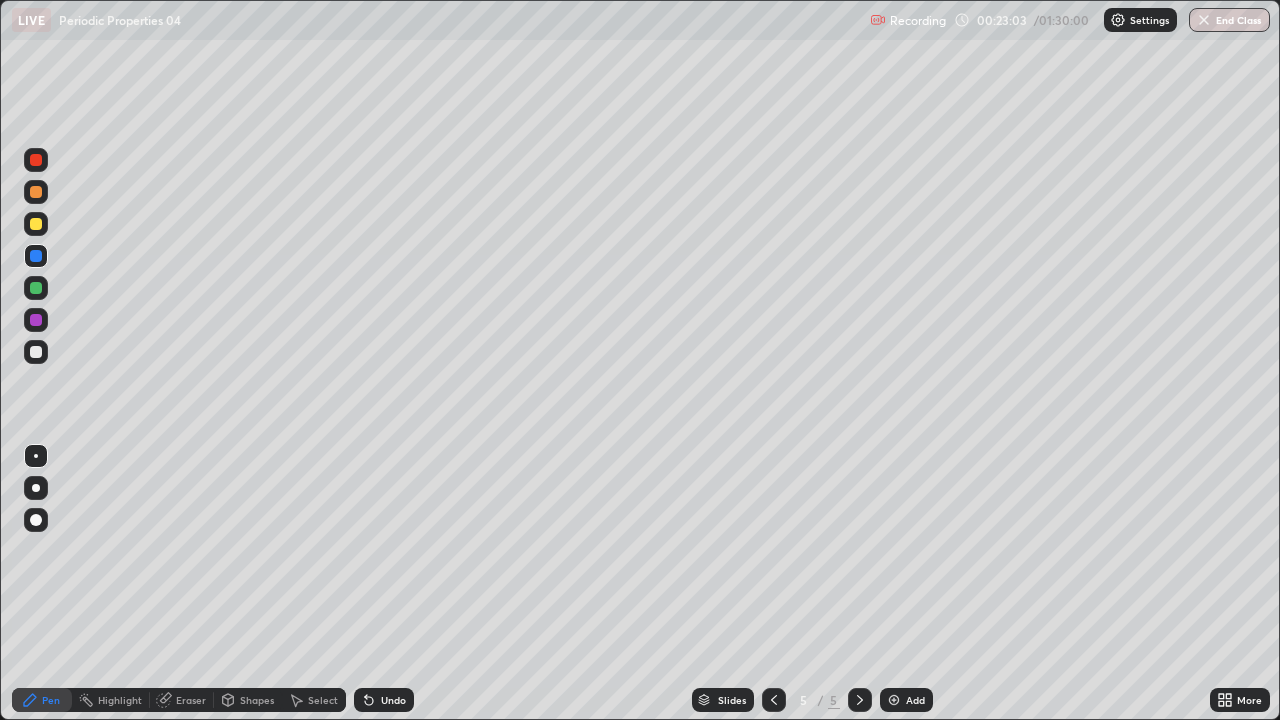 click on "Undo" at bounding box center [393, 700] 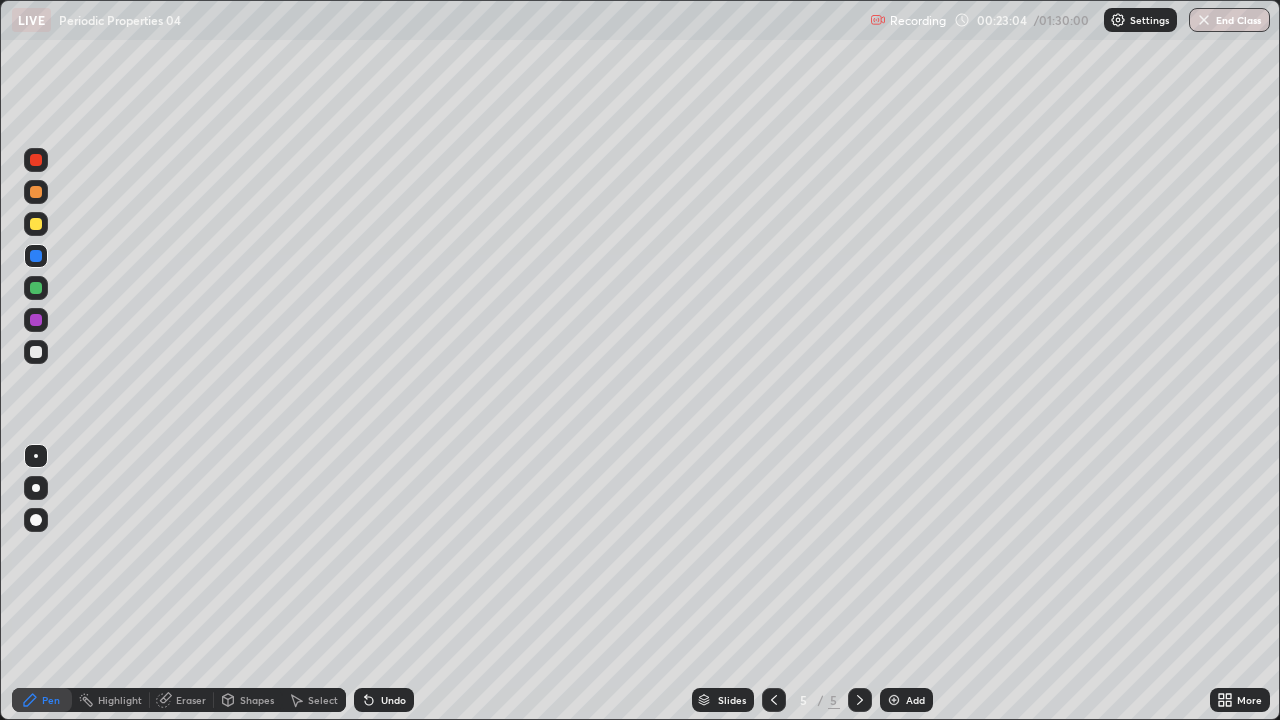 click on "Undo" at bounding box center [384, 700] 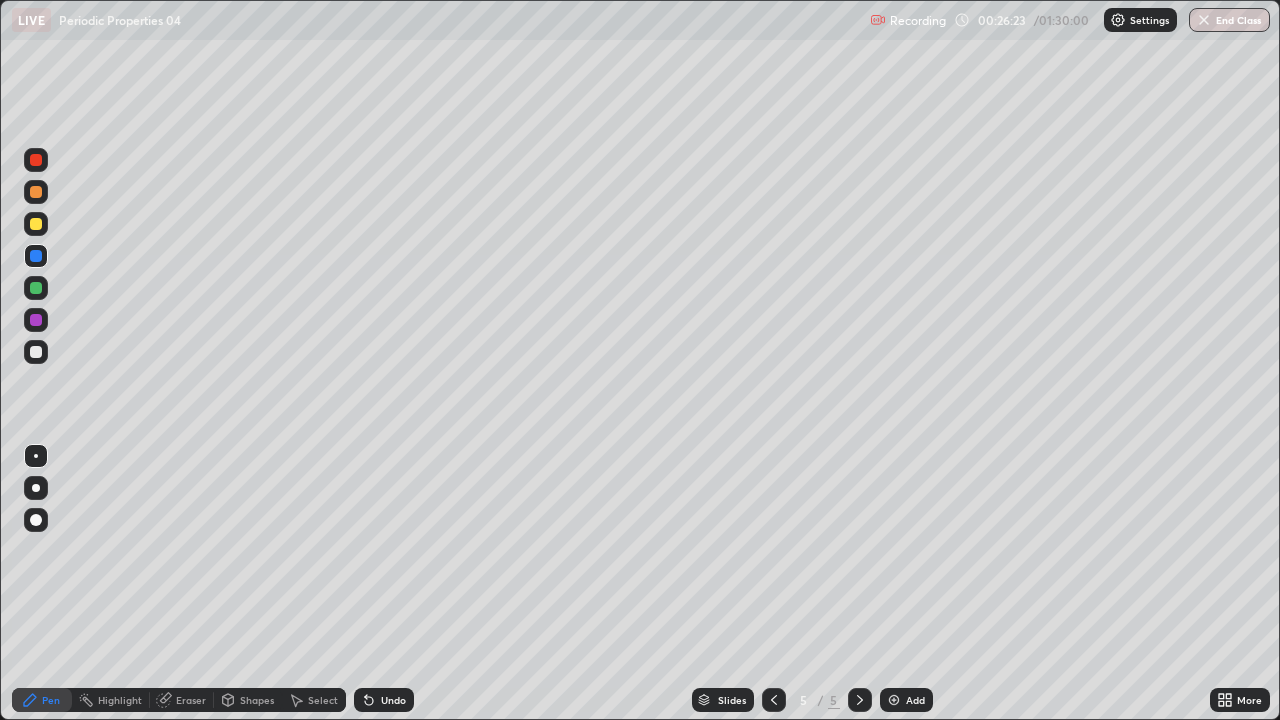 click on "Add" at bounding box center [906, 700] 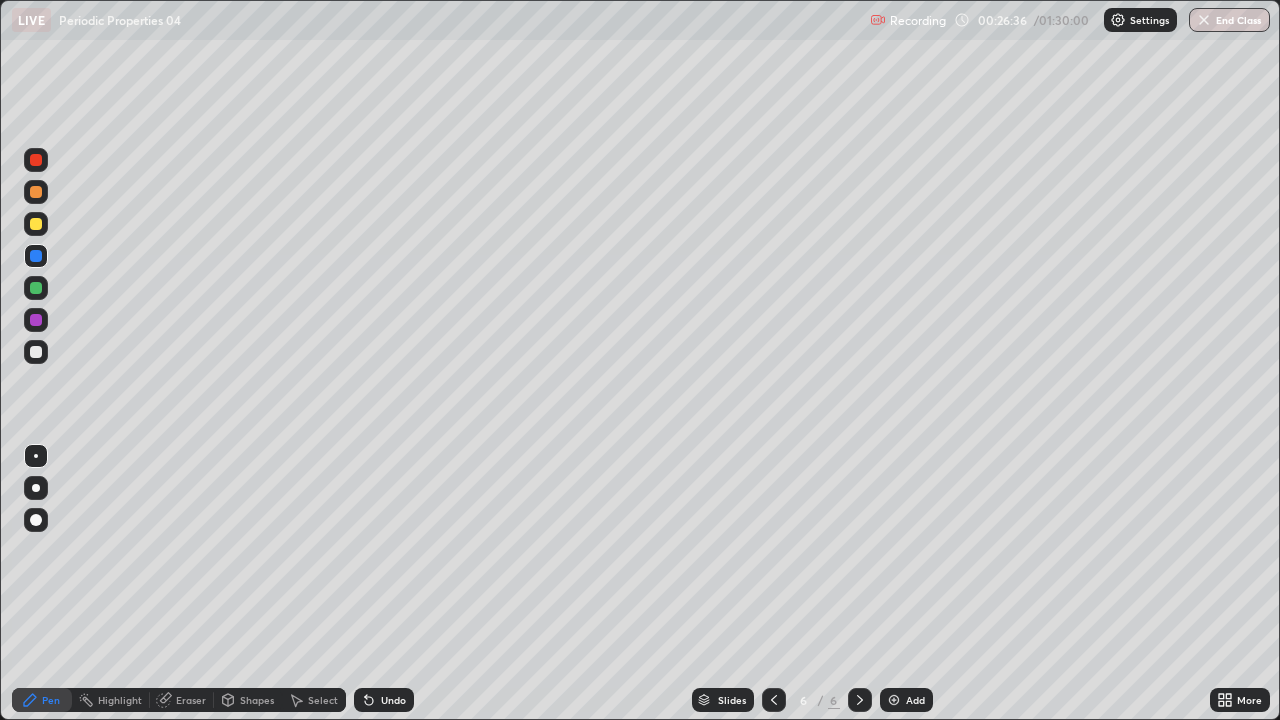 click at bounding box center [36, 224] 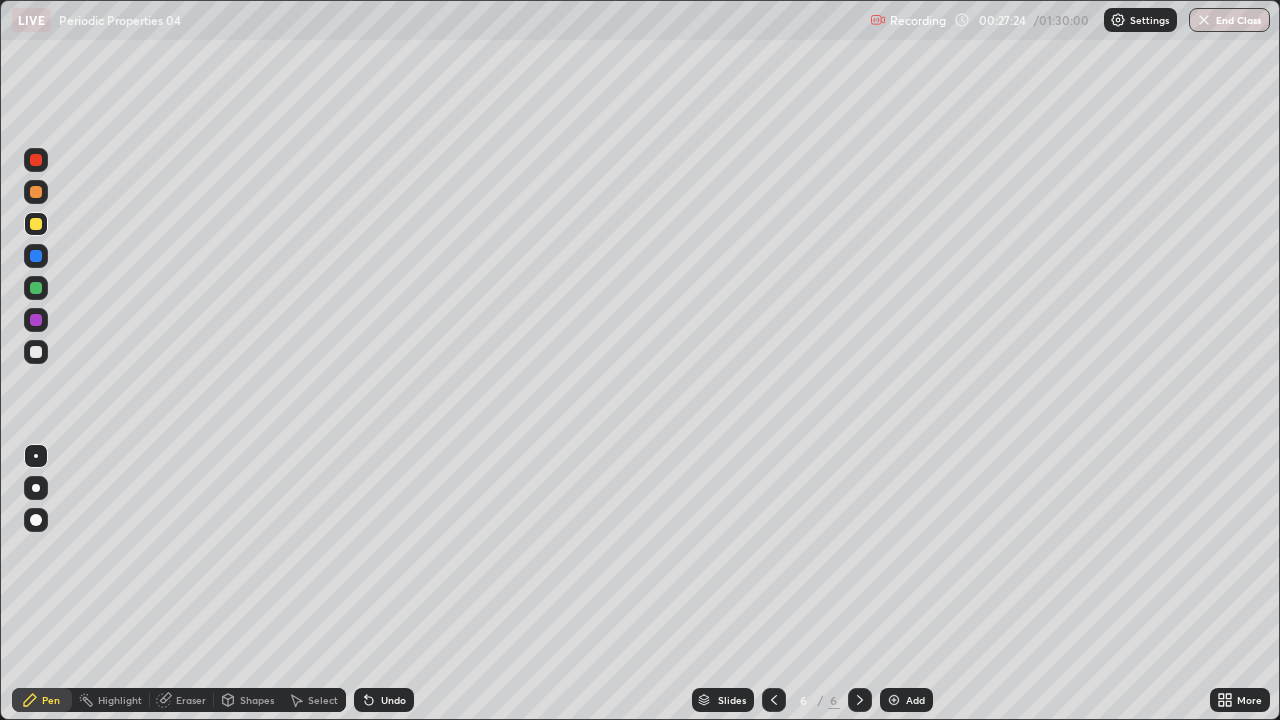 click on "Slides" at bounding box center (723, 700) 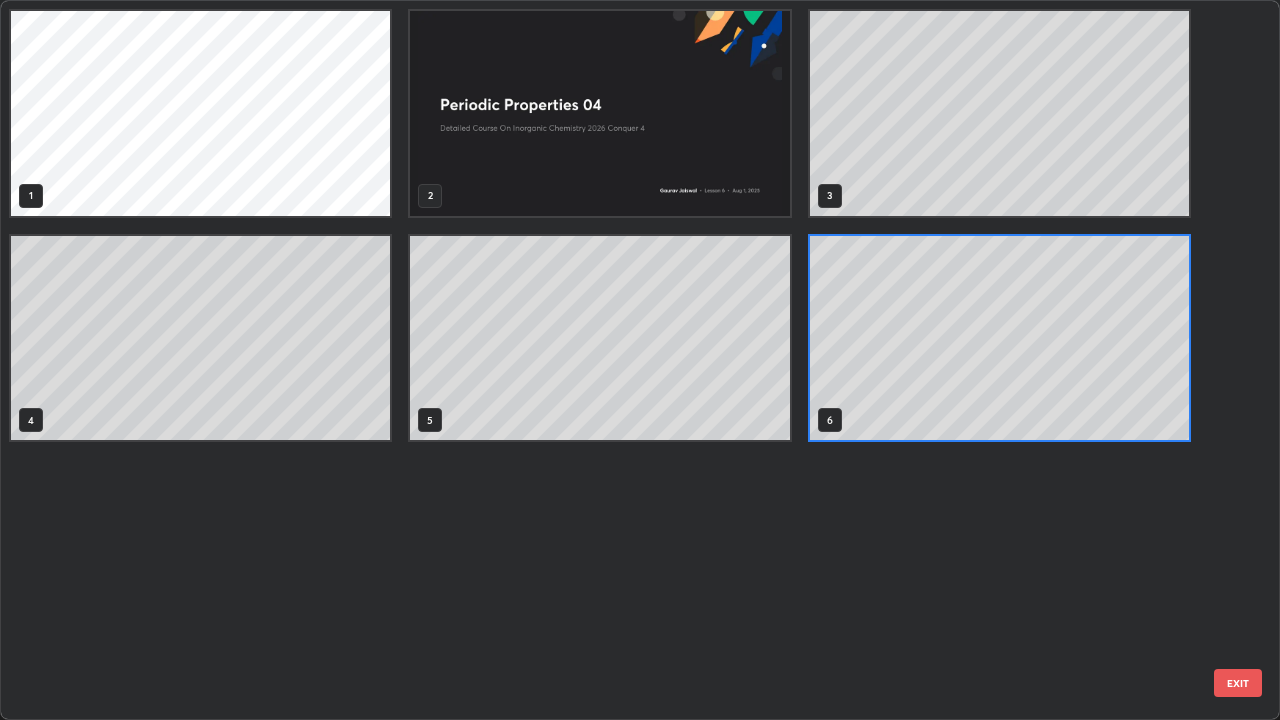 scroll, scrollTop: 7, scrollLeft: 11, axis: both 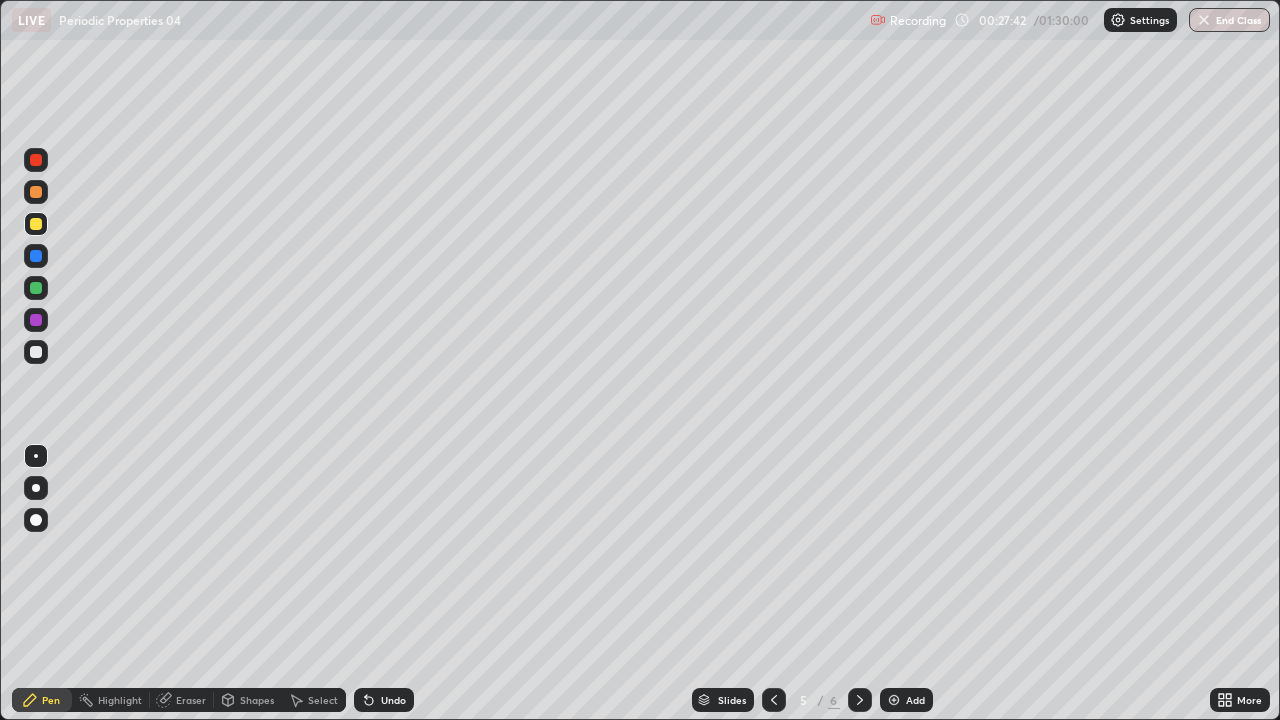 click 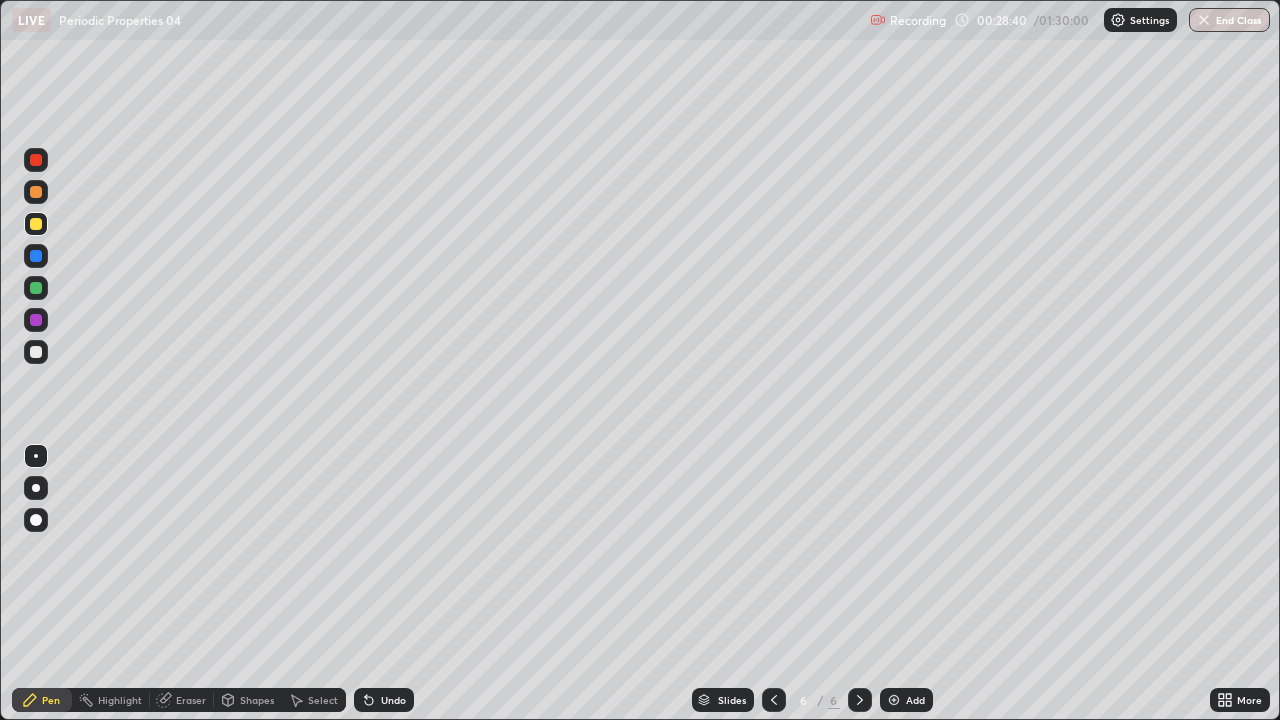 click on "Select" at bounding box center (314, 700) 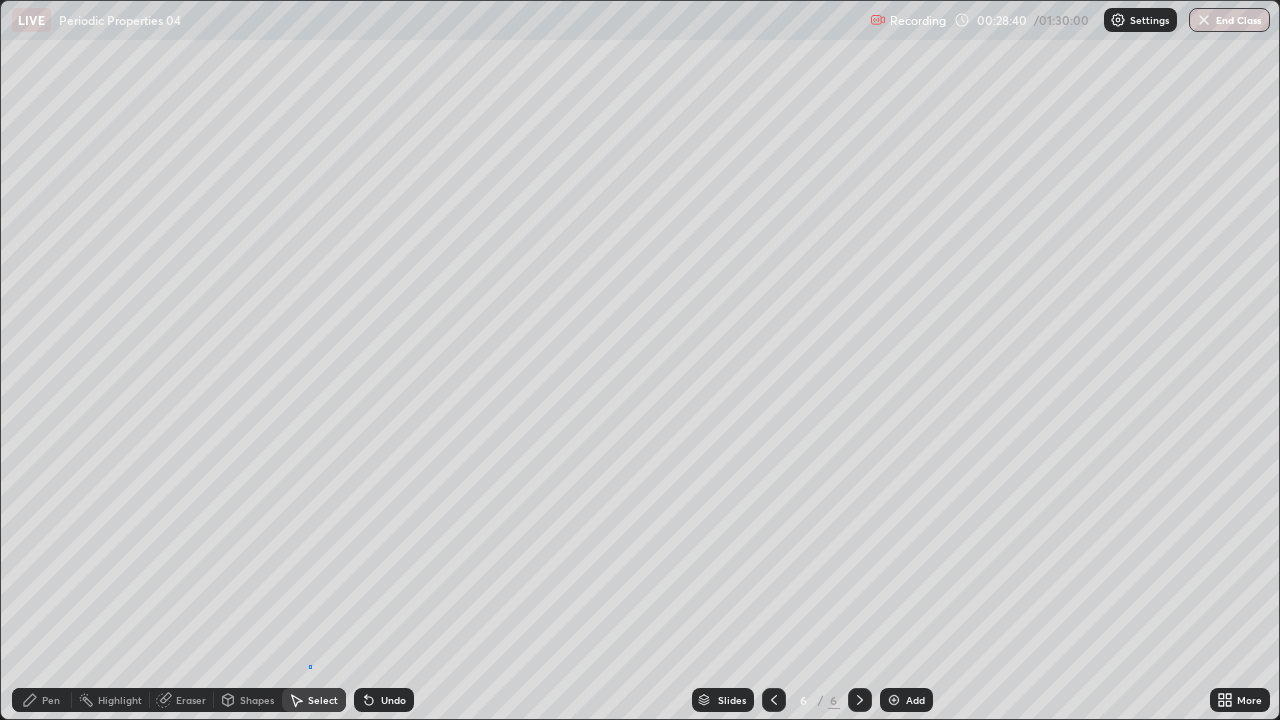 click on "0 ° Undo Copy Duplicate Duplicate to new slide Delete" at bounding box center (640, 360) 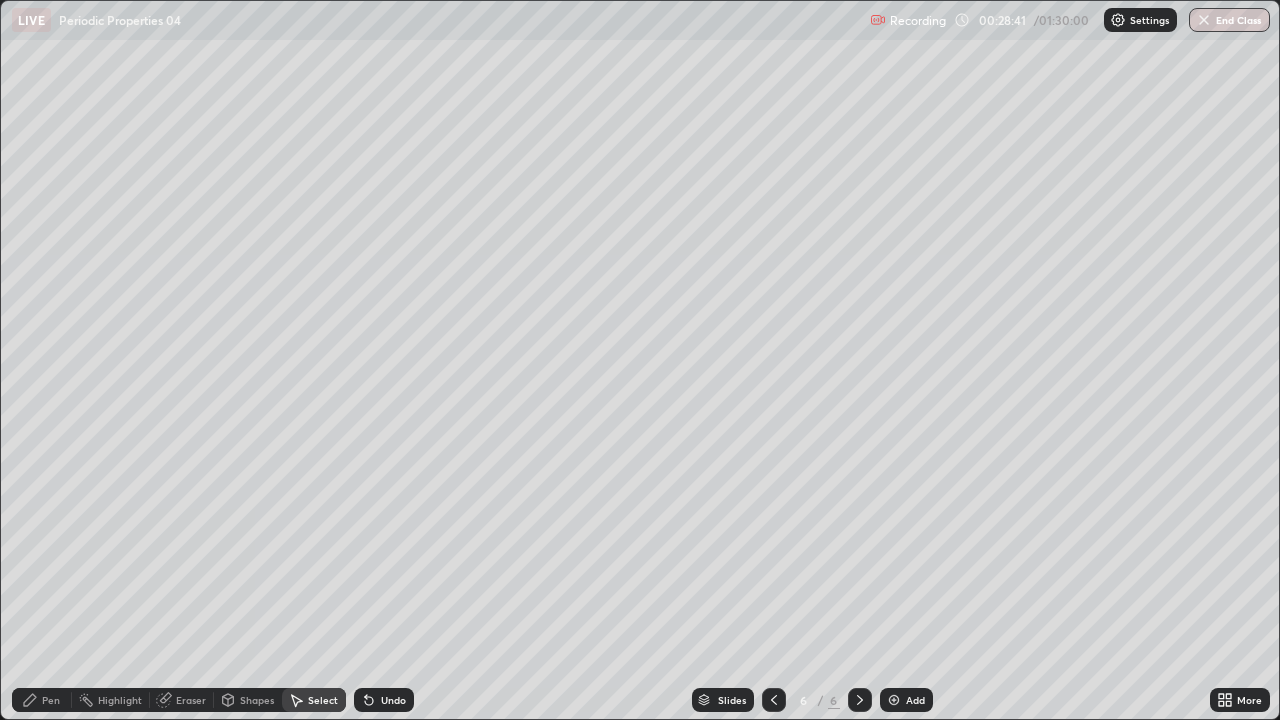 click on "Undo" at bounding box center (393, 700) 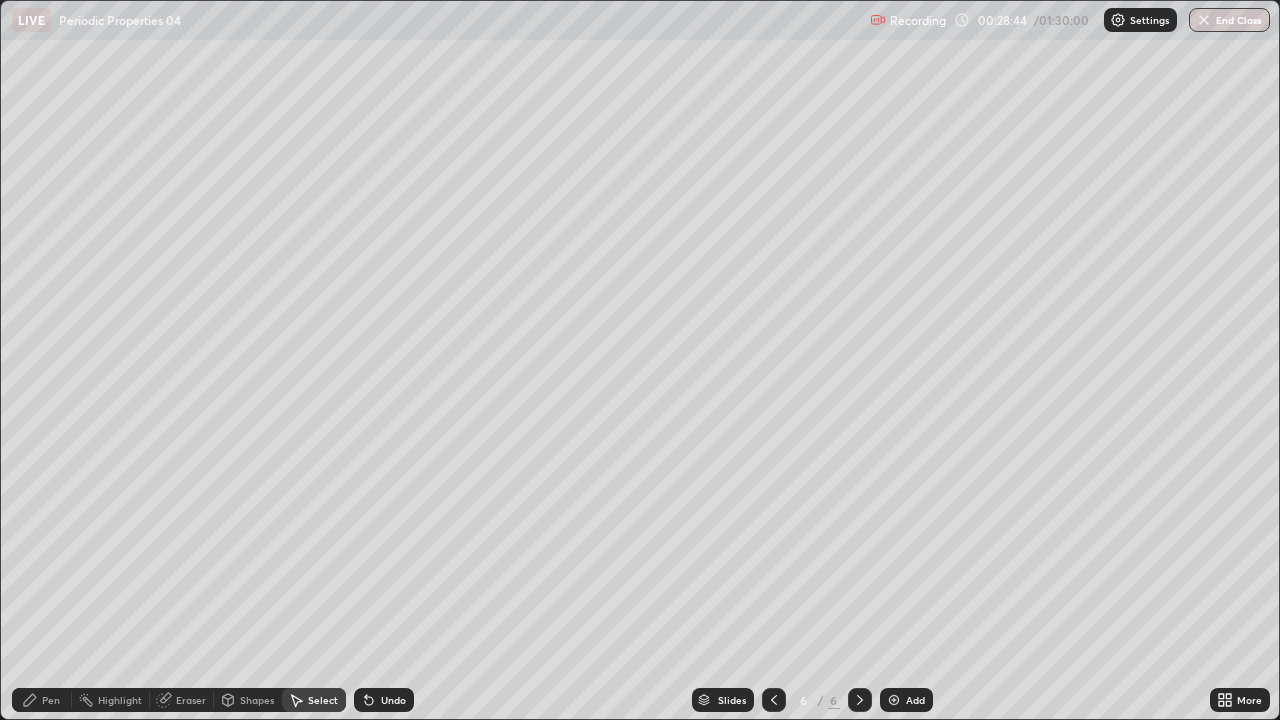 click on "Pen" at bounding box center (42, 700) 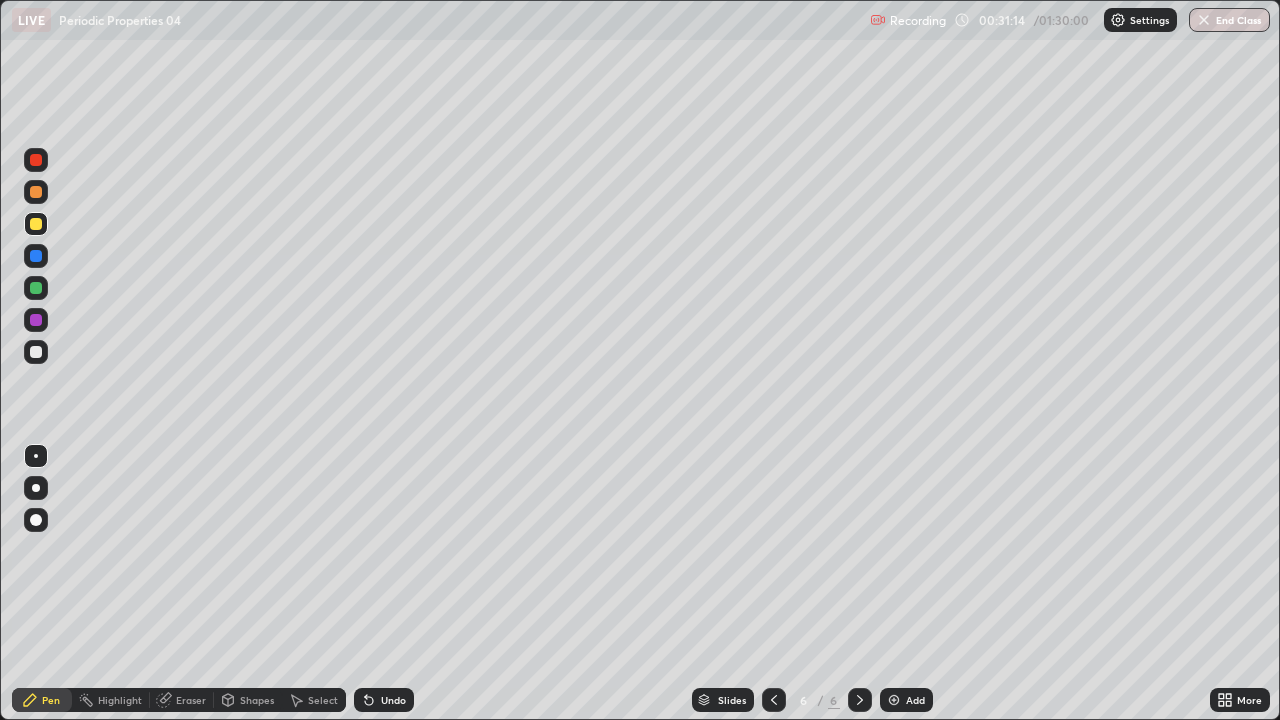 click at bounding box center (36, 352) 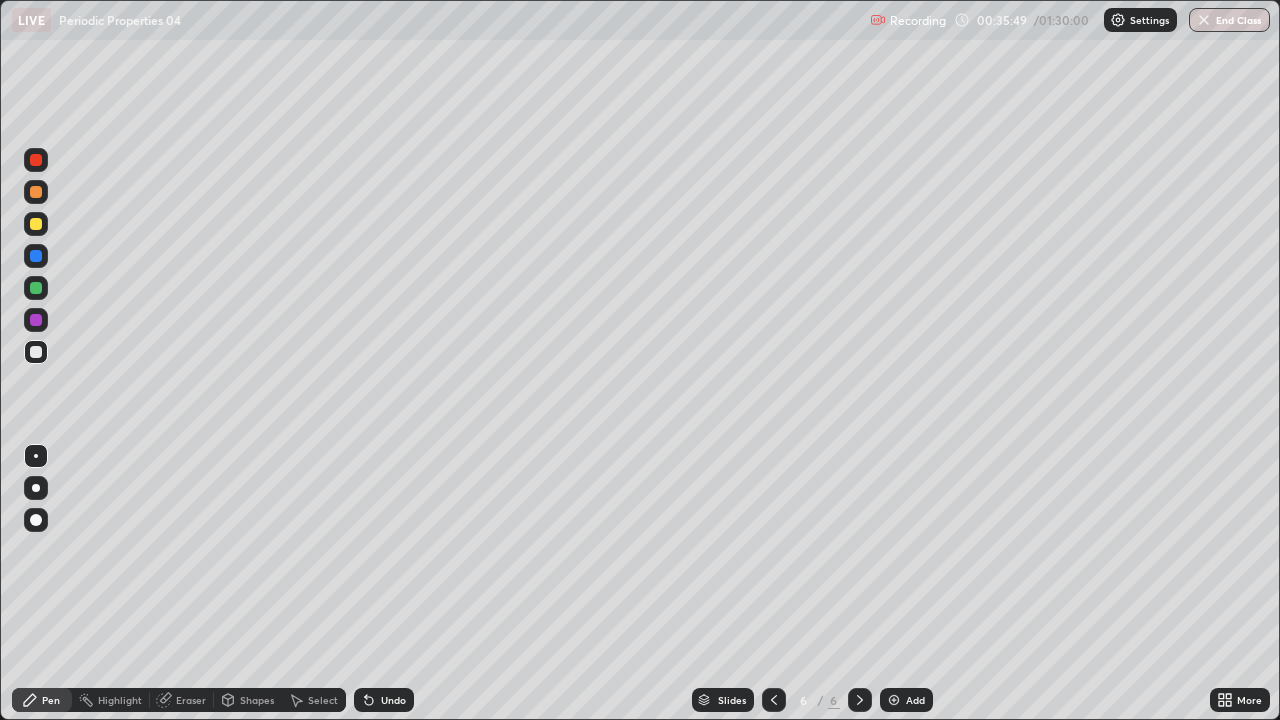 click at bounding box center [36, 224] 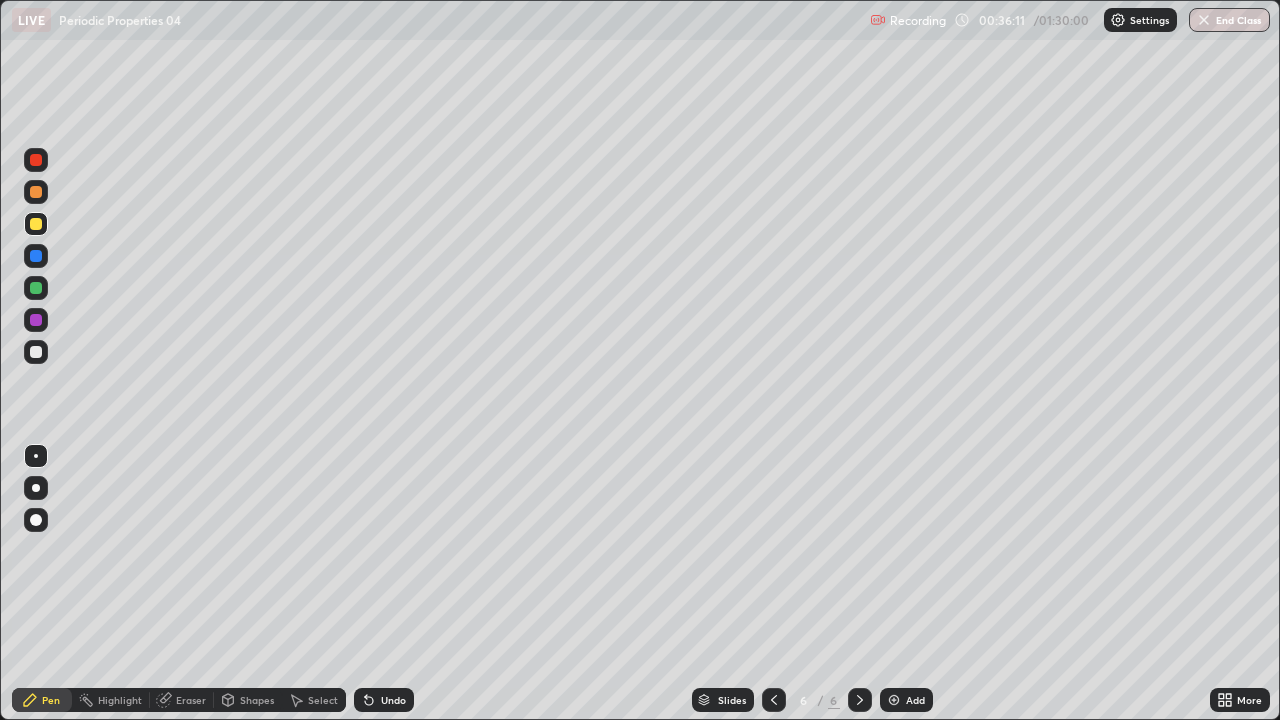 click at bounding box center [894, 700] 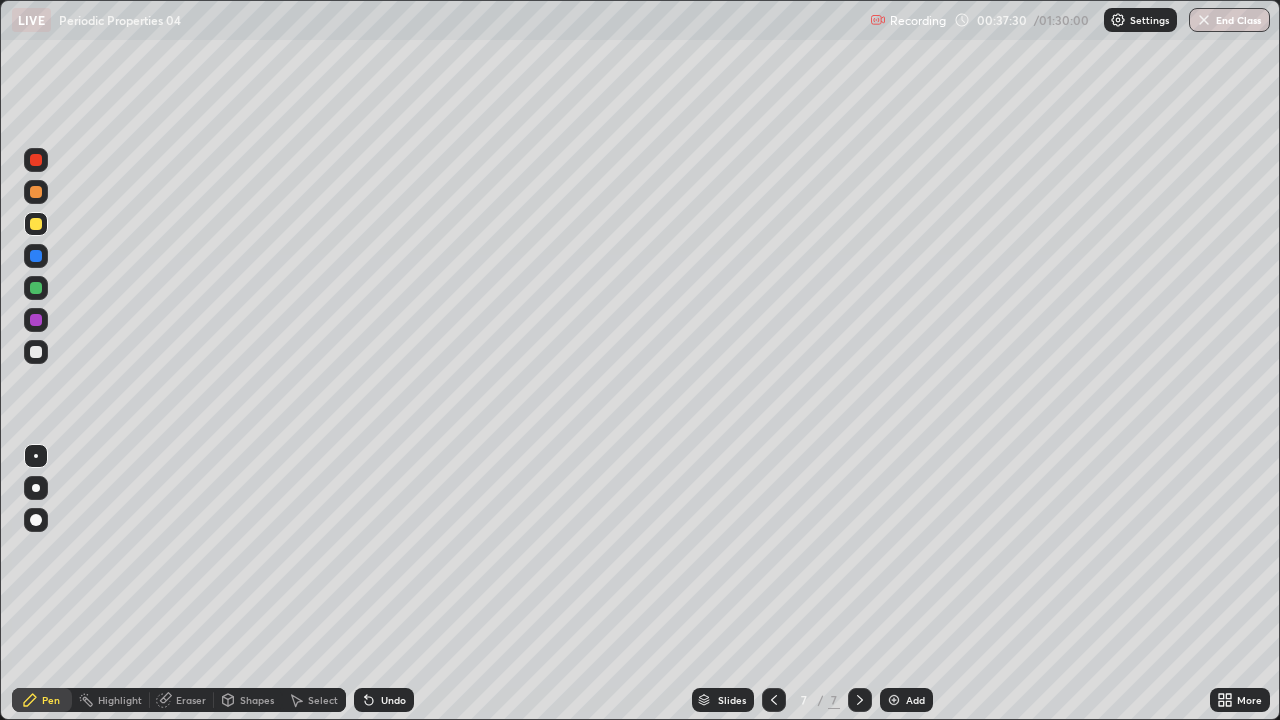 click at bounding box center [36, 352] 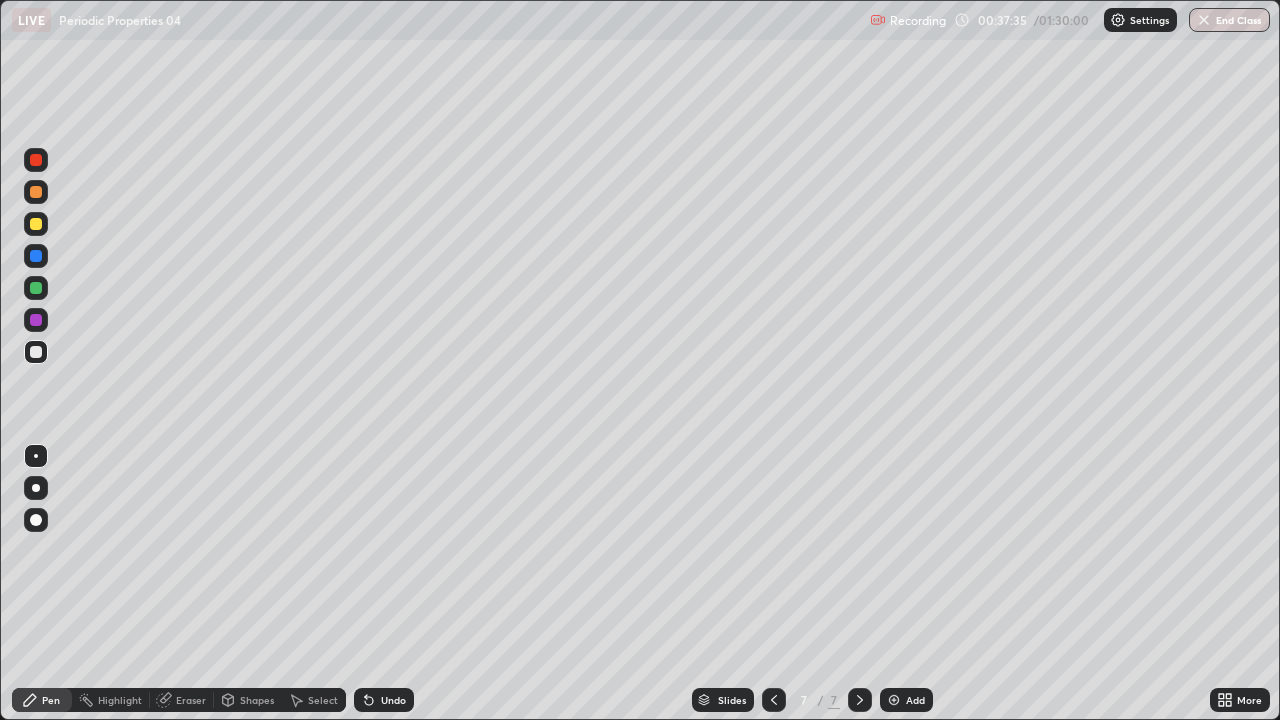 click 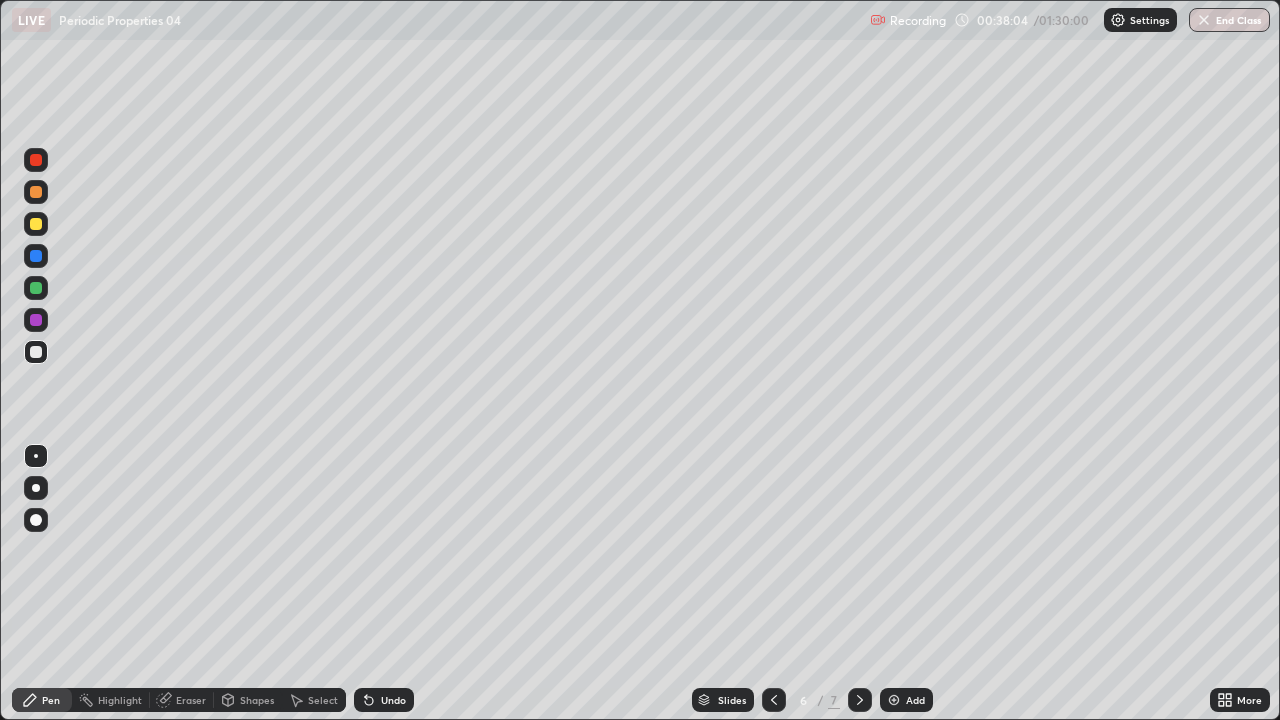 click 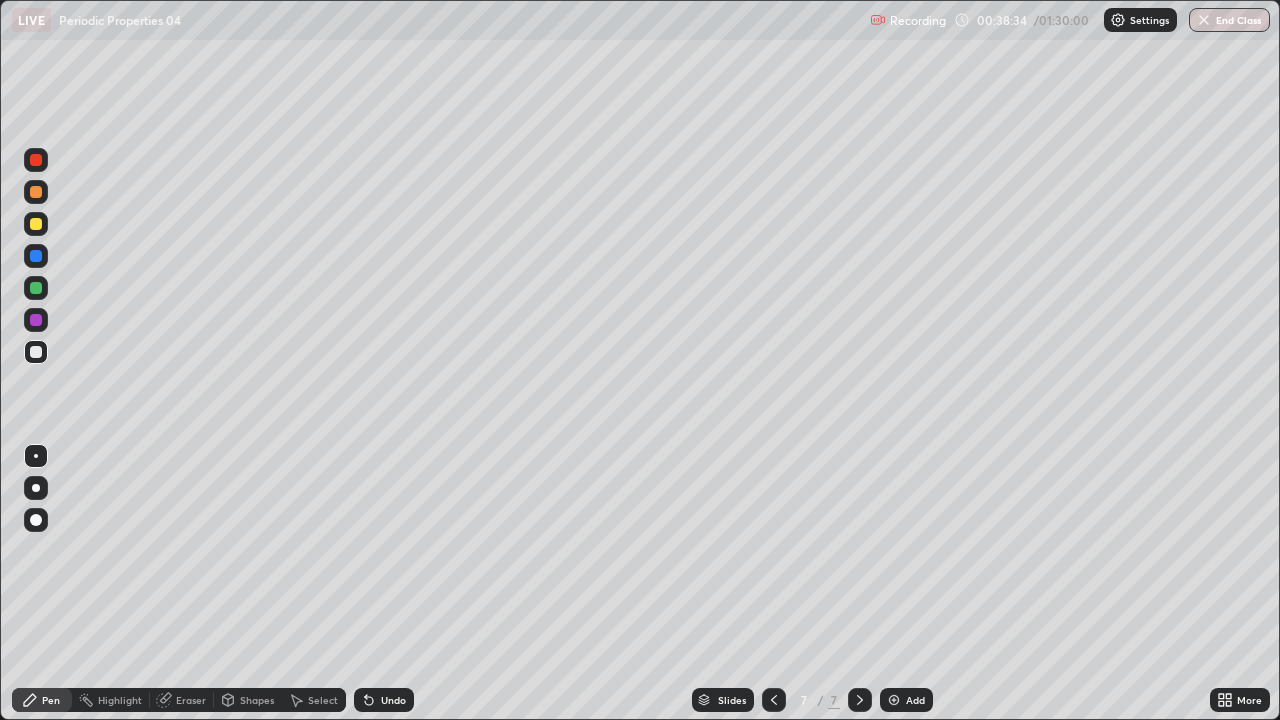 click at bounding box center (36, 224) 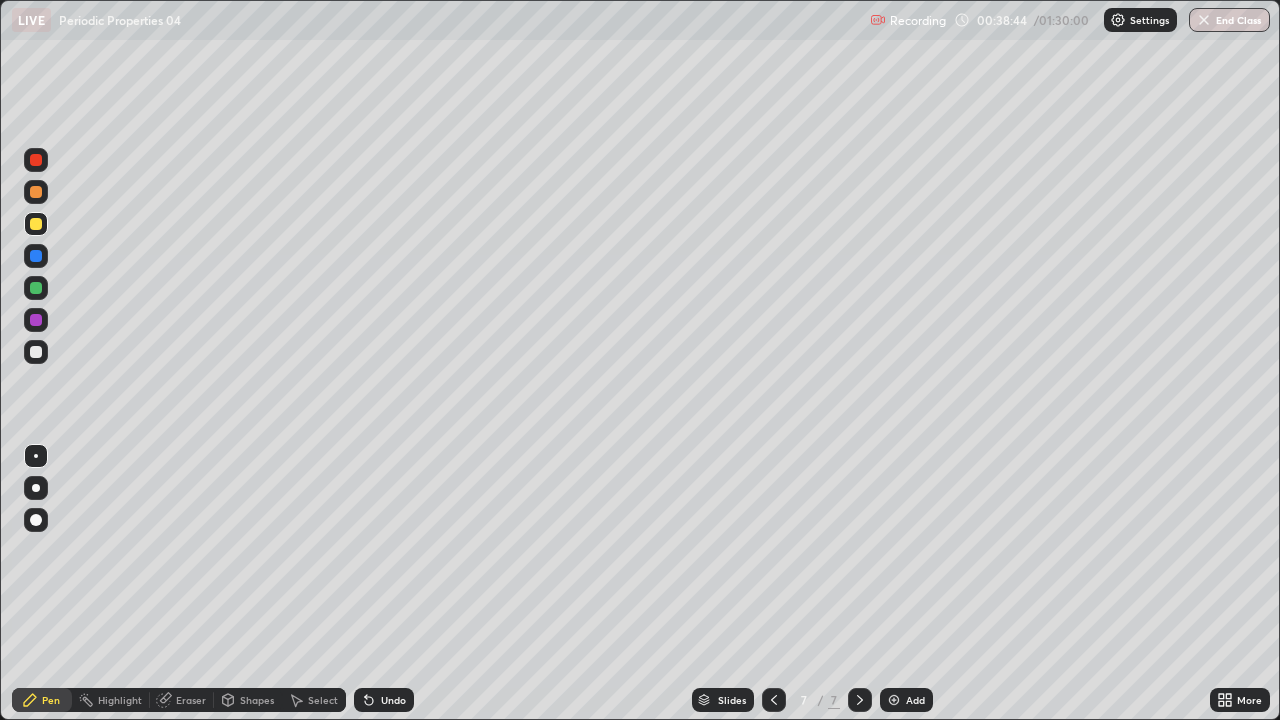 click at bounding box center [36, 352] 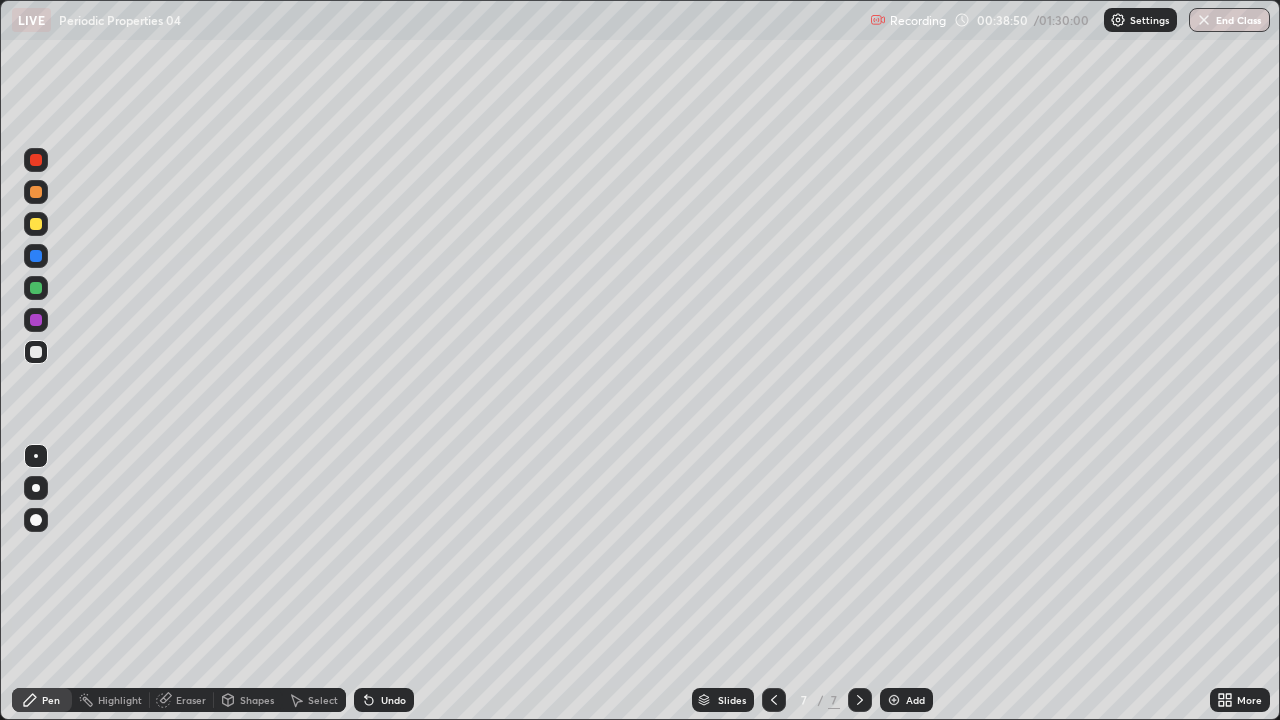 click at bounding box center (36, 224) 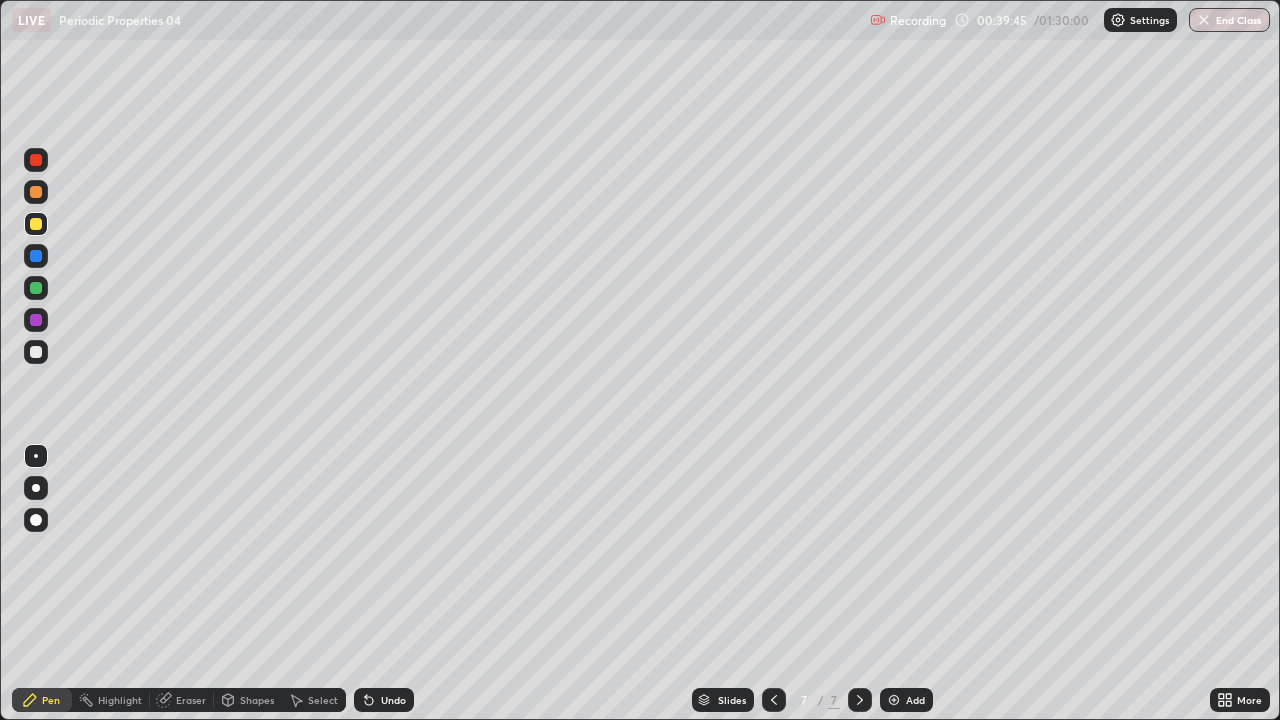 click 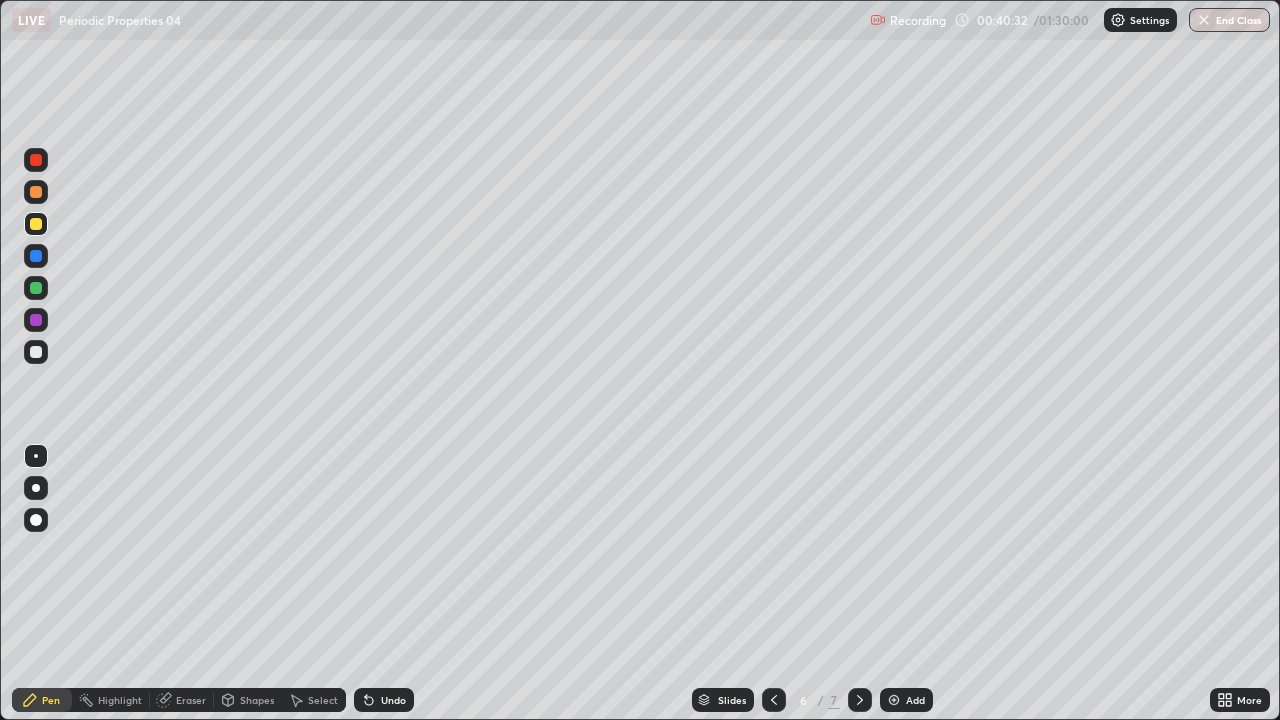 click 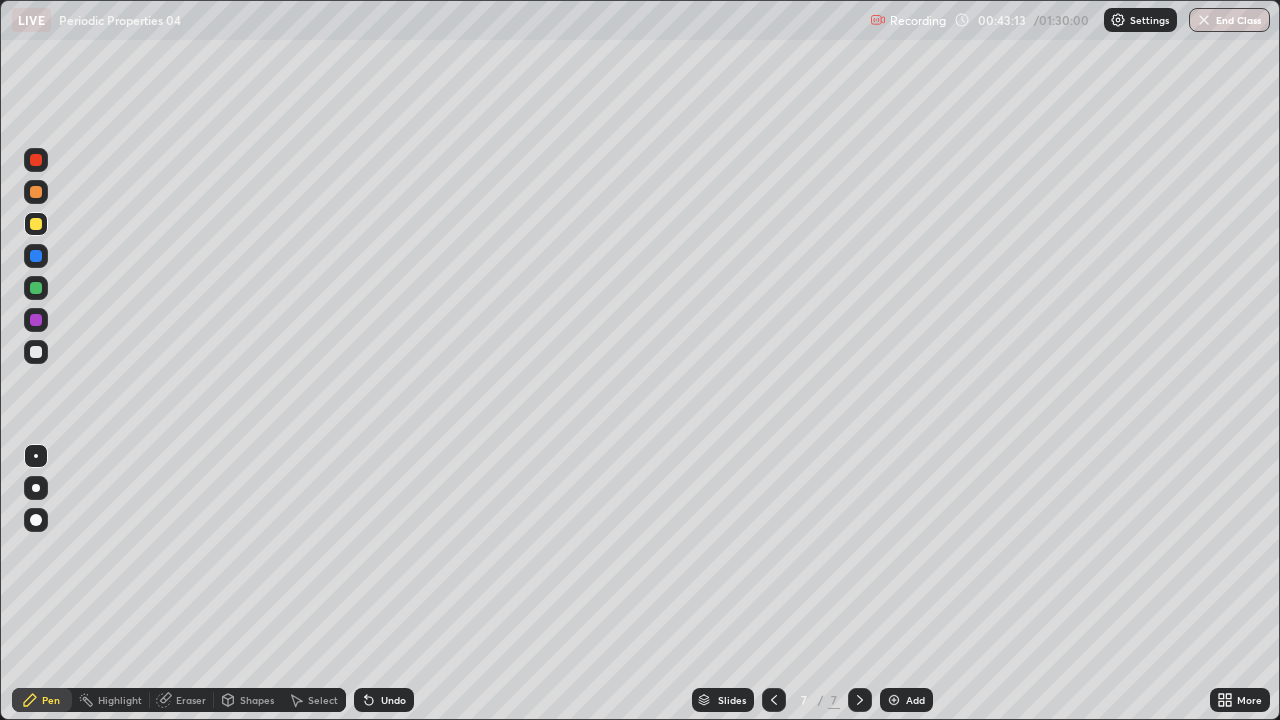 click on "Slides 7 / 7 Add" at bounding box center [812, 700] 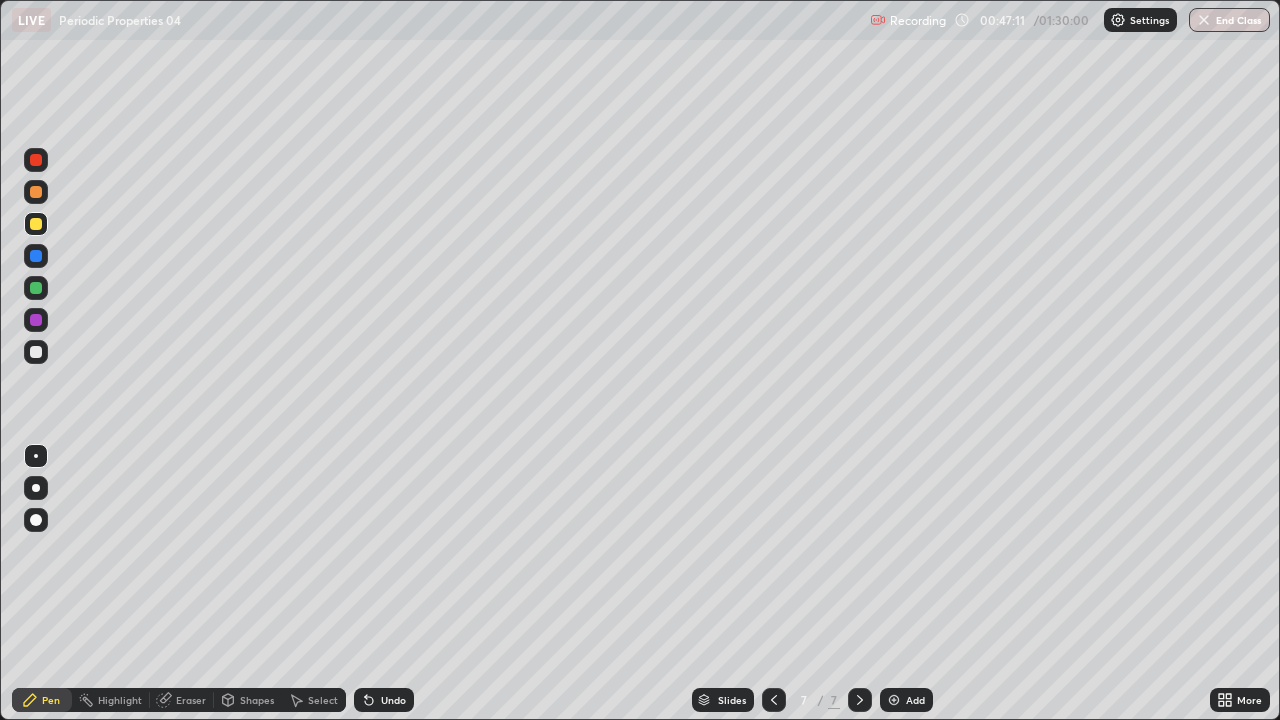 click on "Add" at bounding box center (906, 700) 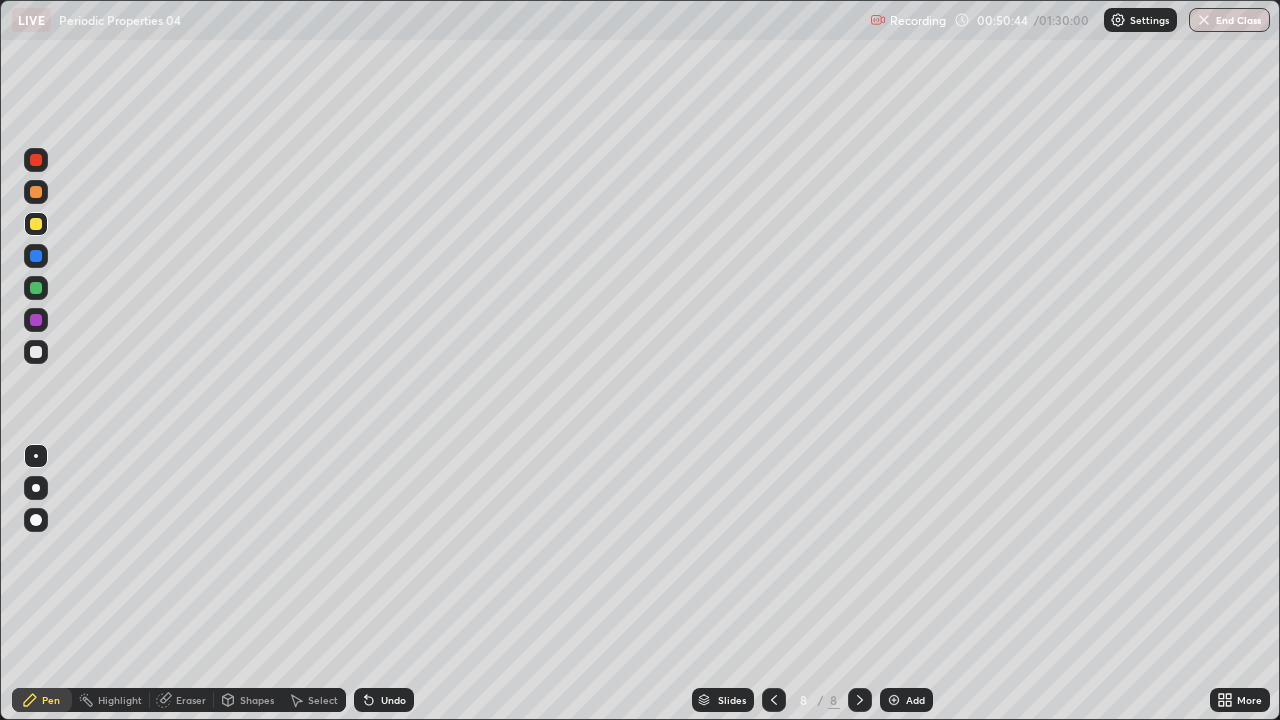 click at bounding box center [36, 352] 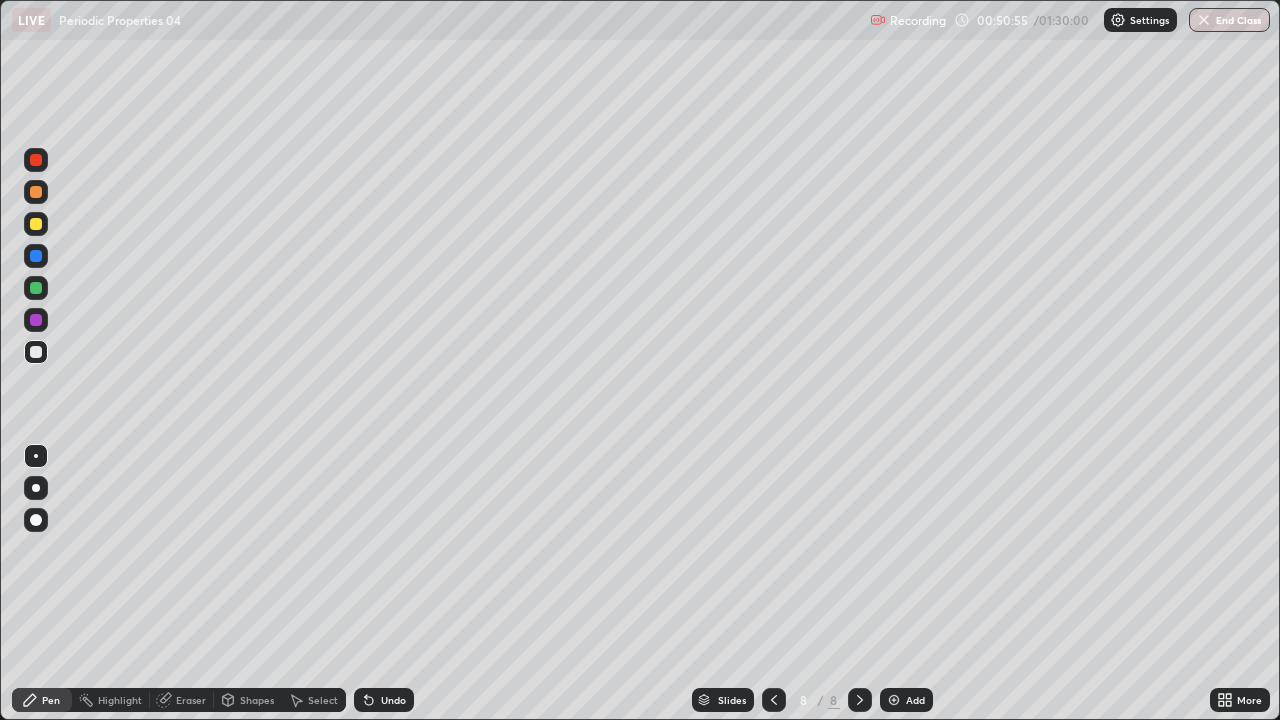 click 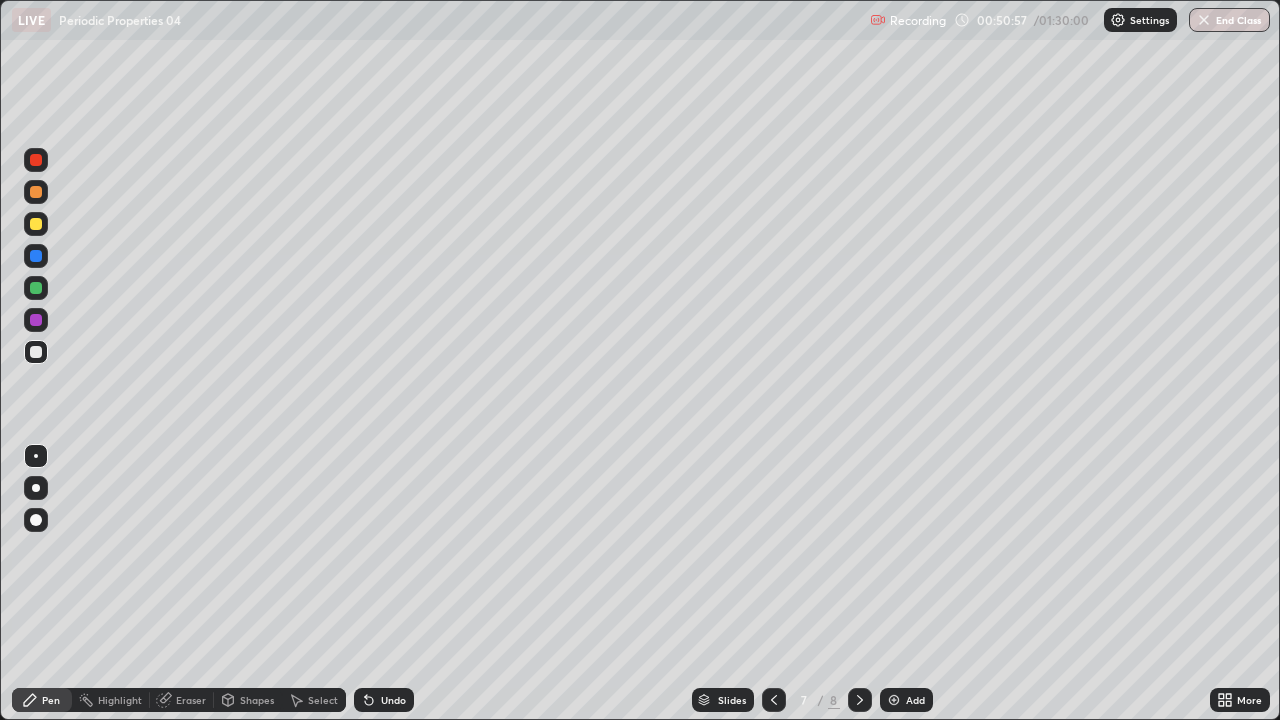 click 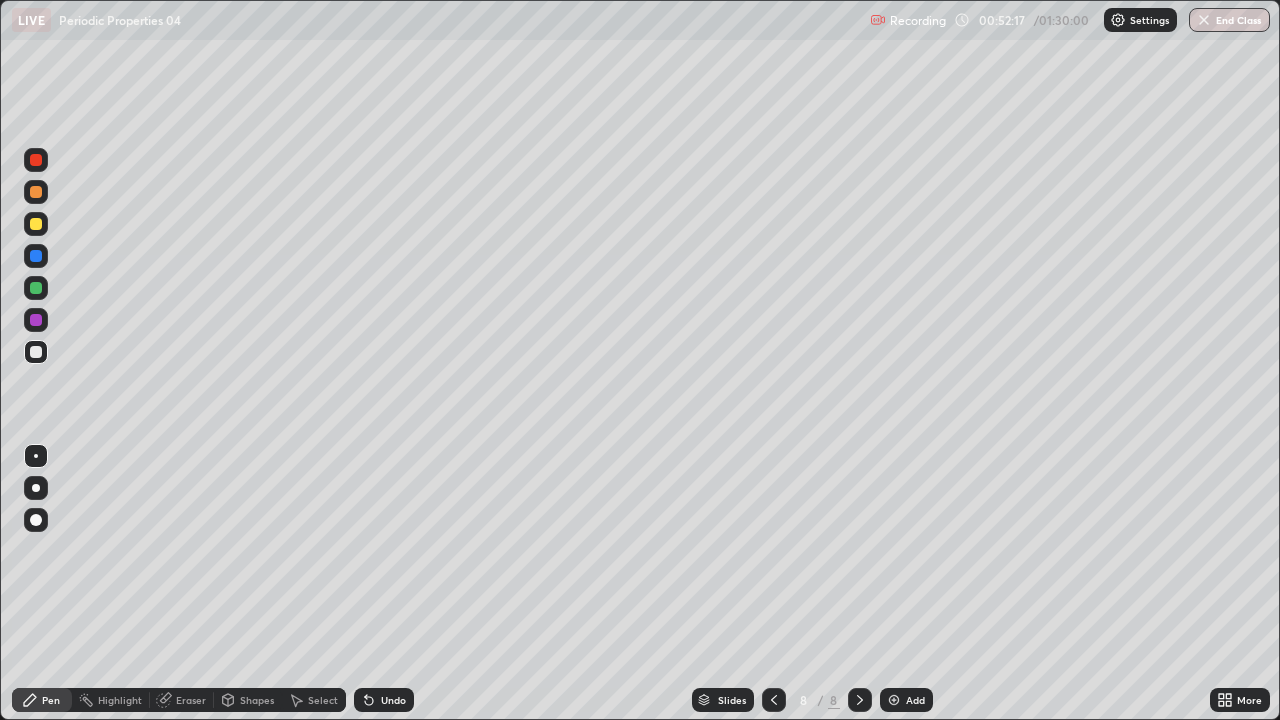 click on "Undo" at bounding box center [393, 700] 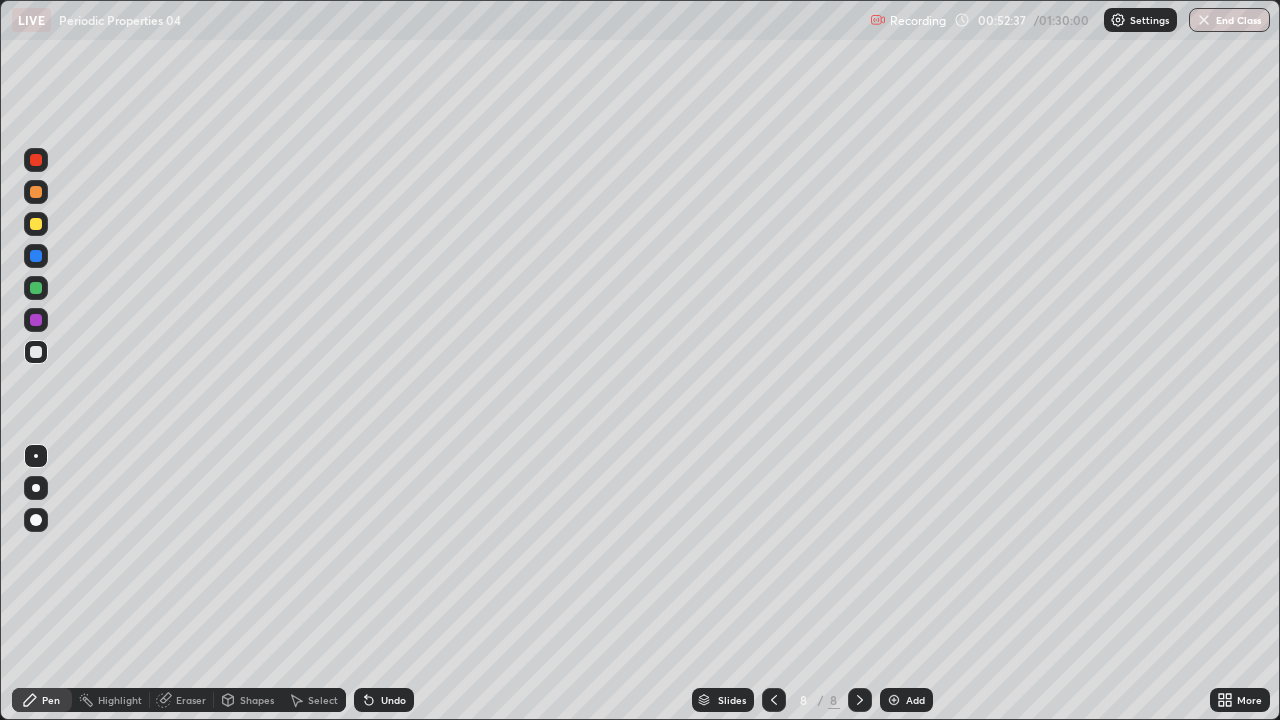click at bounding box center (36, 224) 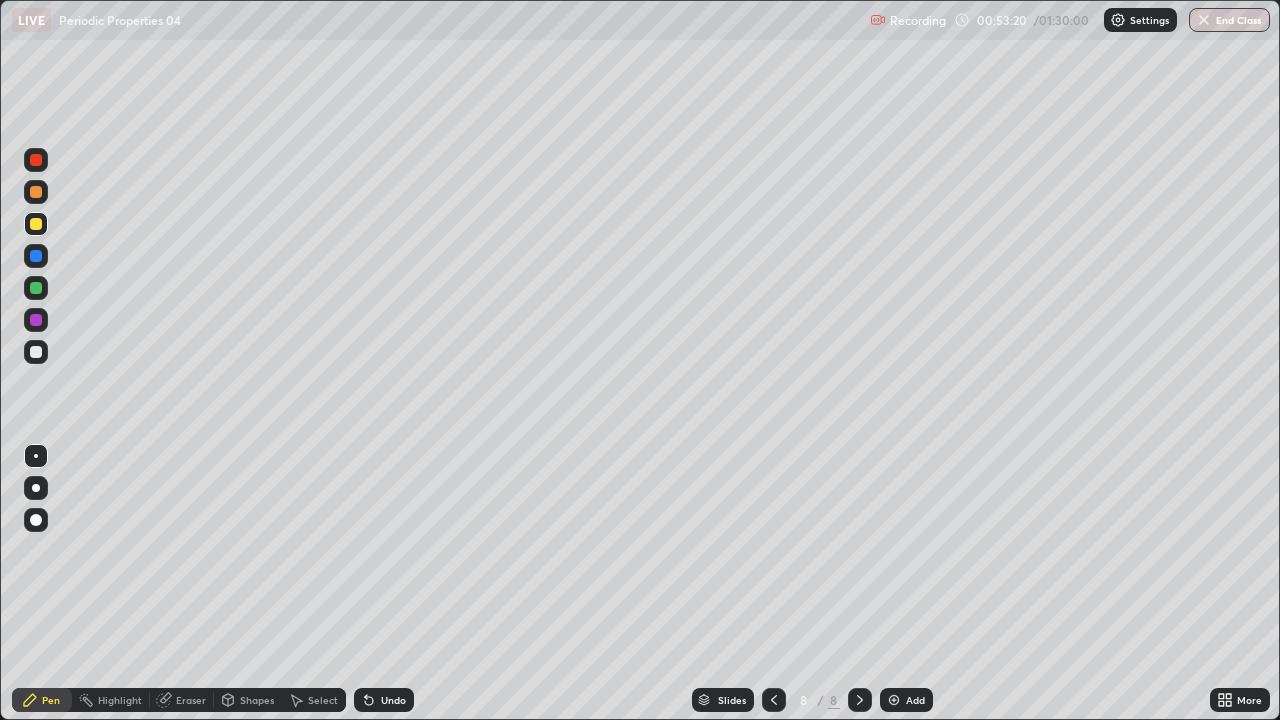 click 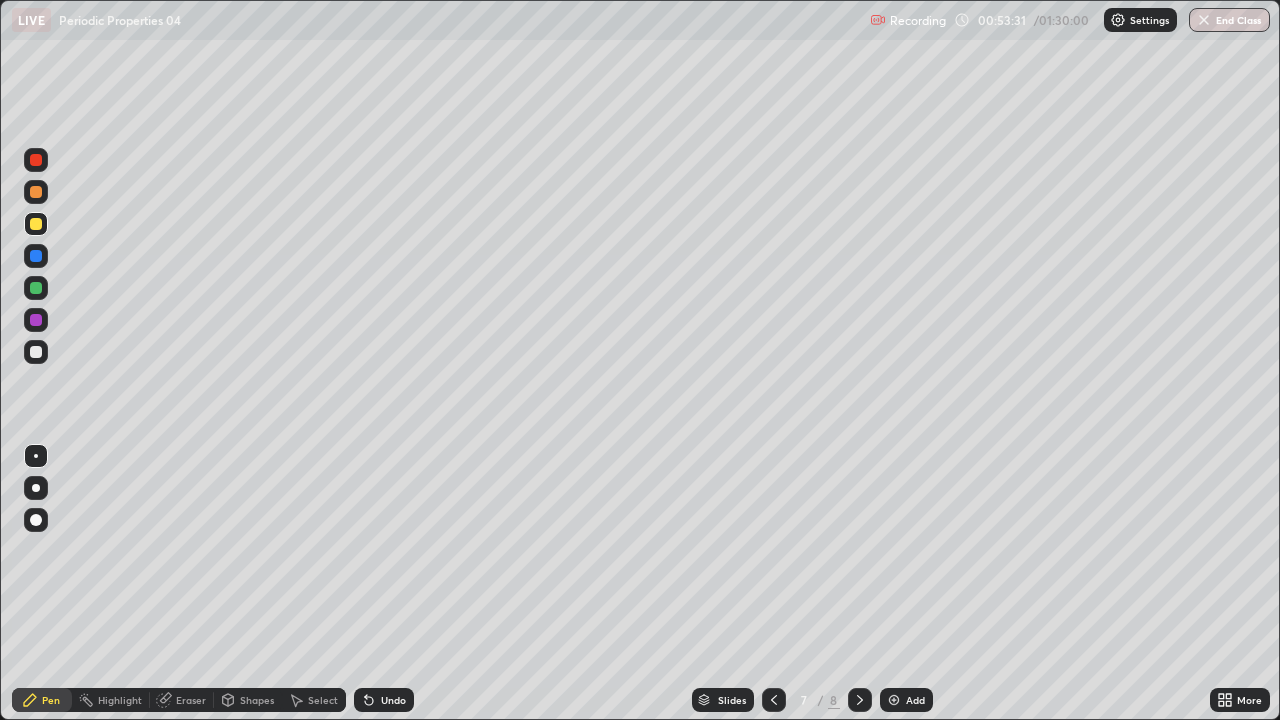 click 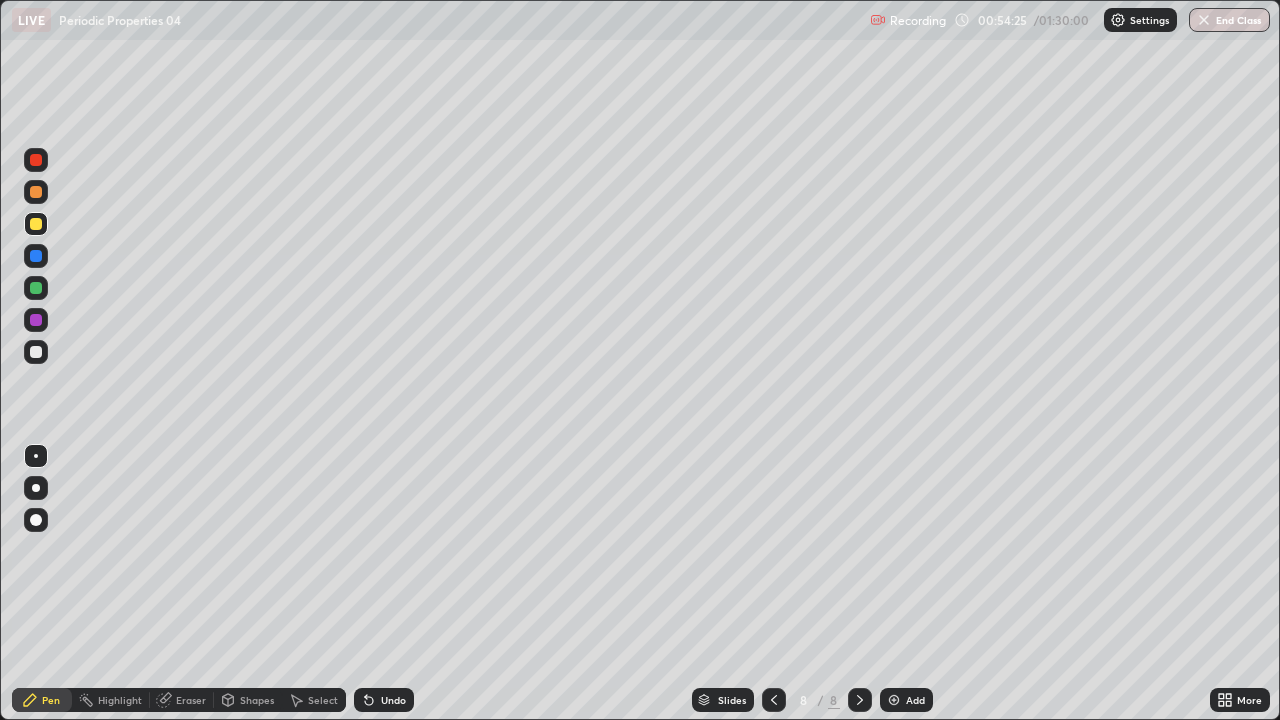 click on "Undo" at bounding box center (393, 700) 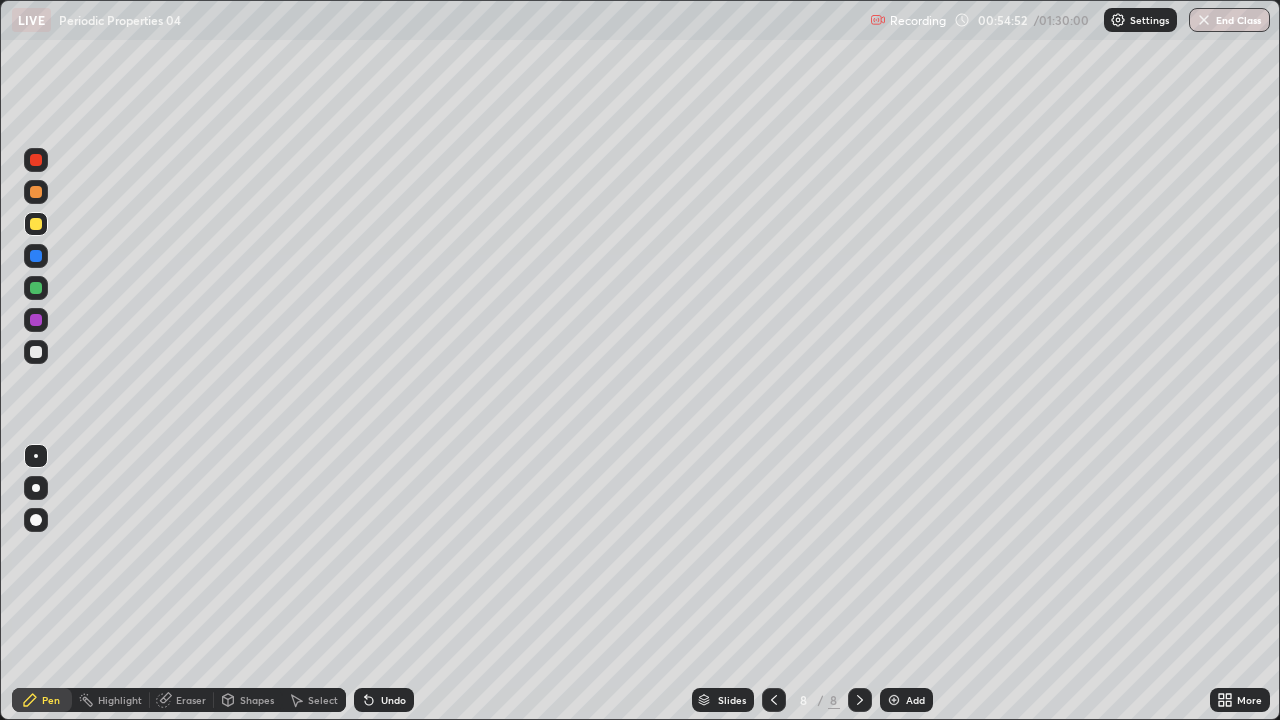 click at bounding box center (36, 256) 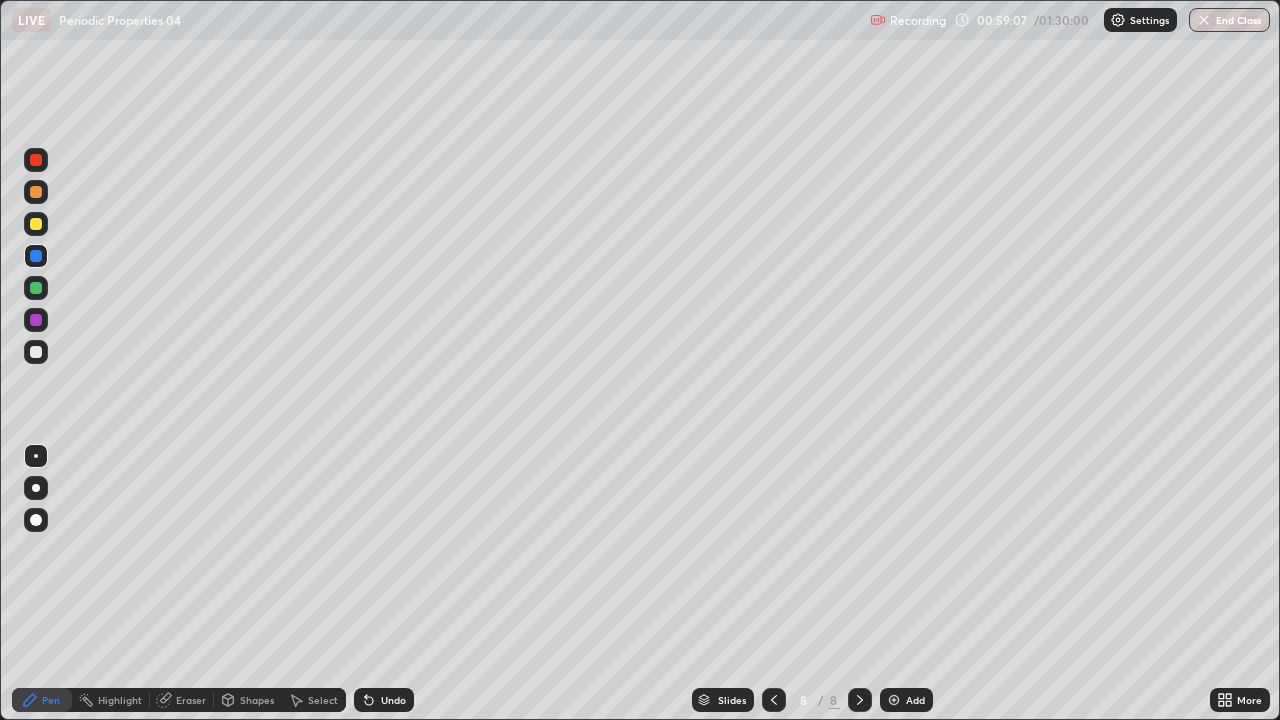 click on "Add" at bounding box center (906, 700) 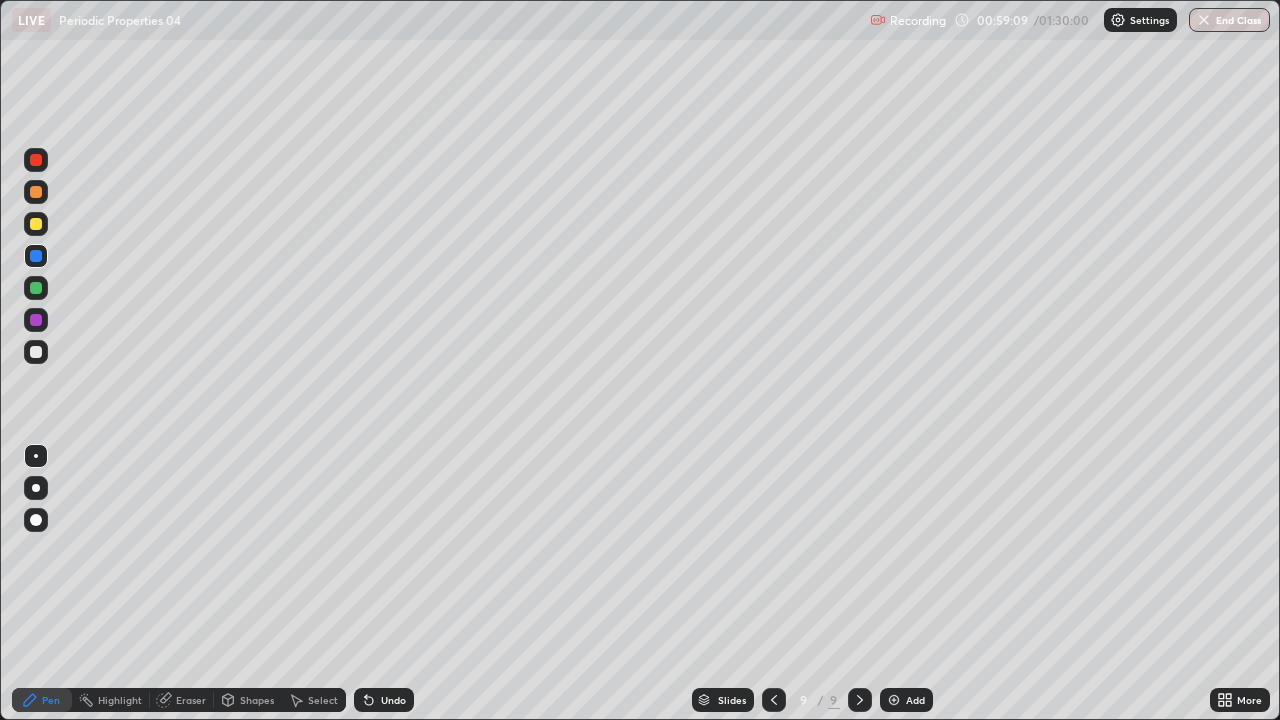 click at bounding box center (36, 224) 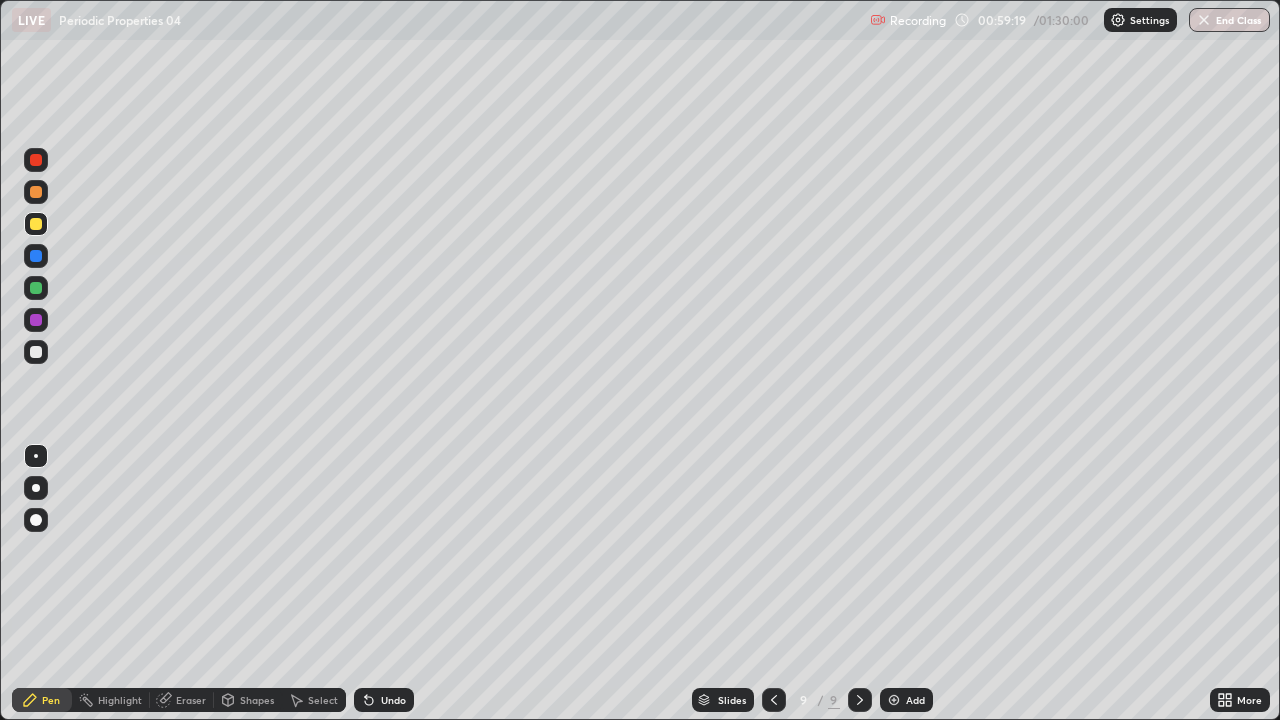 click at bounding box center (36, 352) 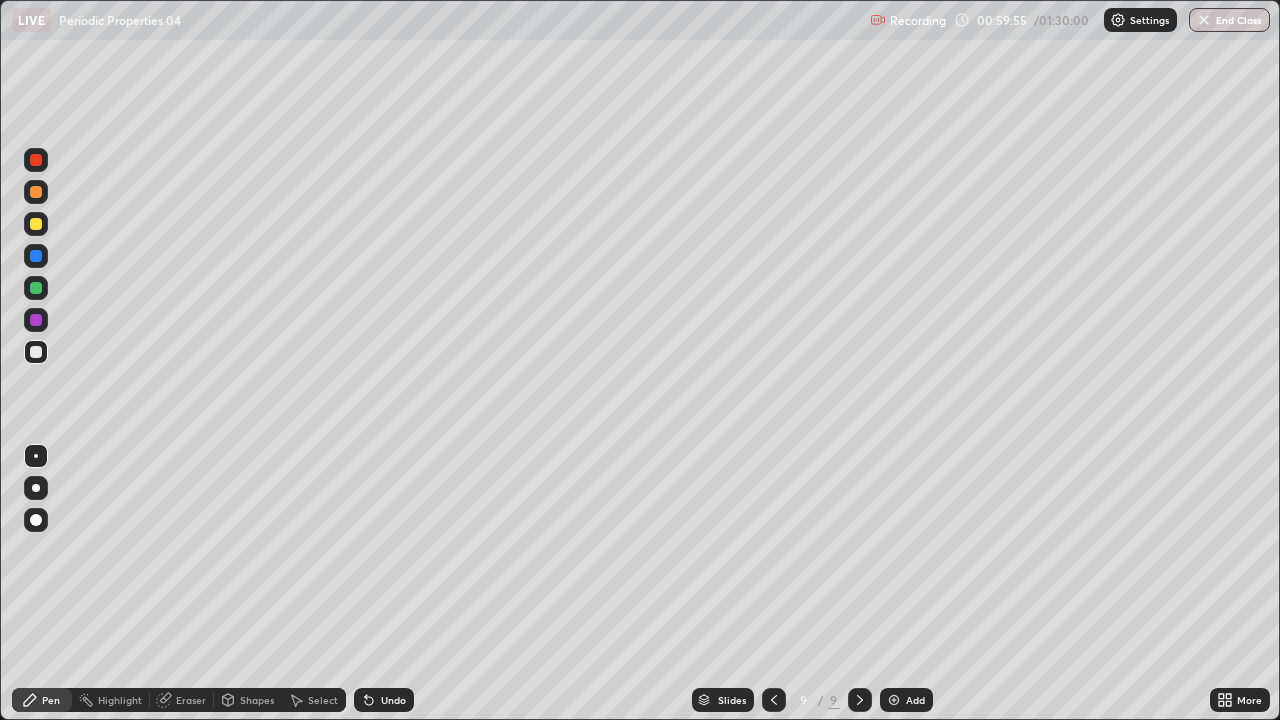 click at bounding box center [36, 352] 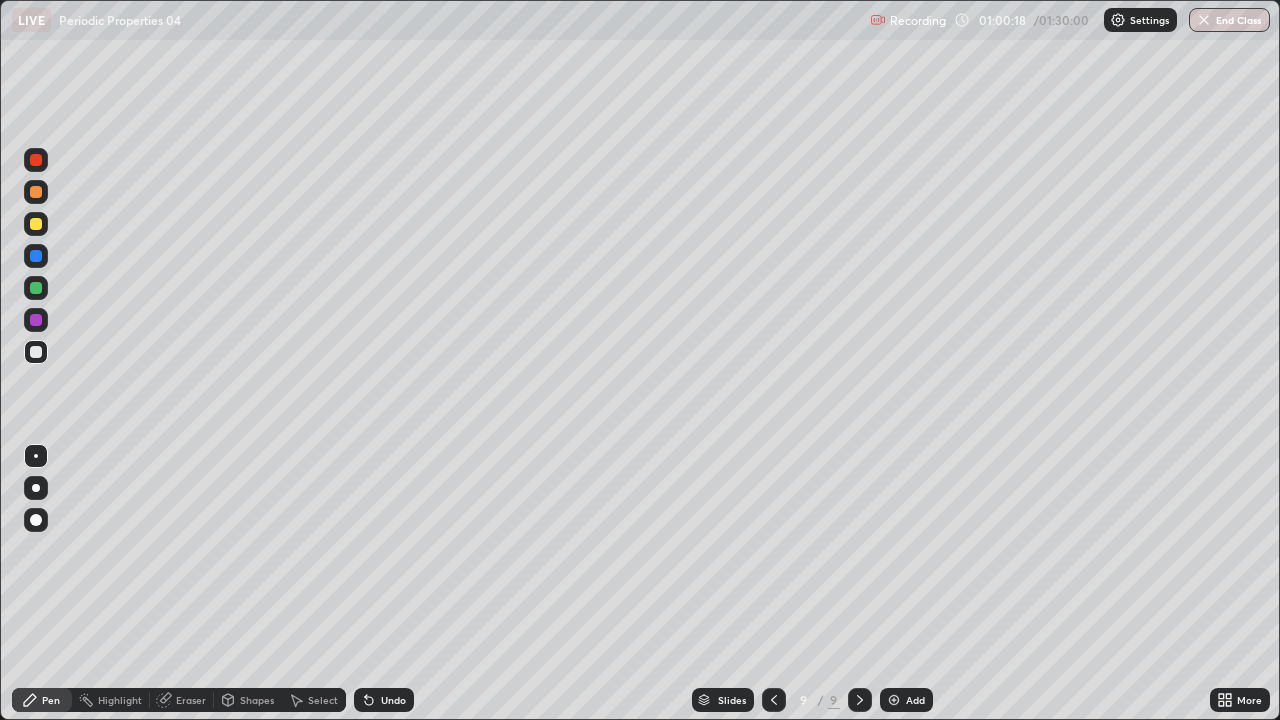 click on "Undo" at bounding box center [393, 700] 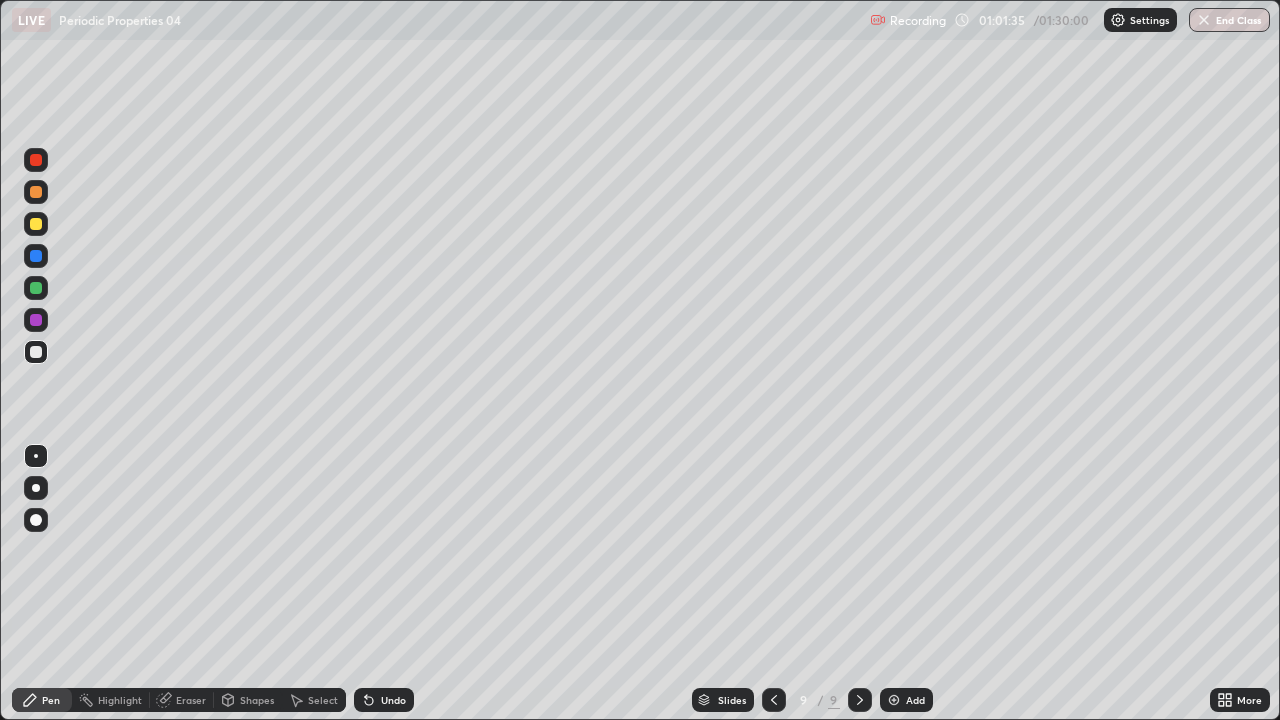 click at bounding box center (36, 256) 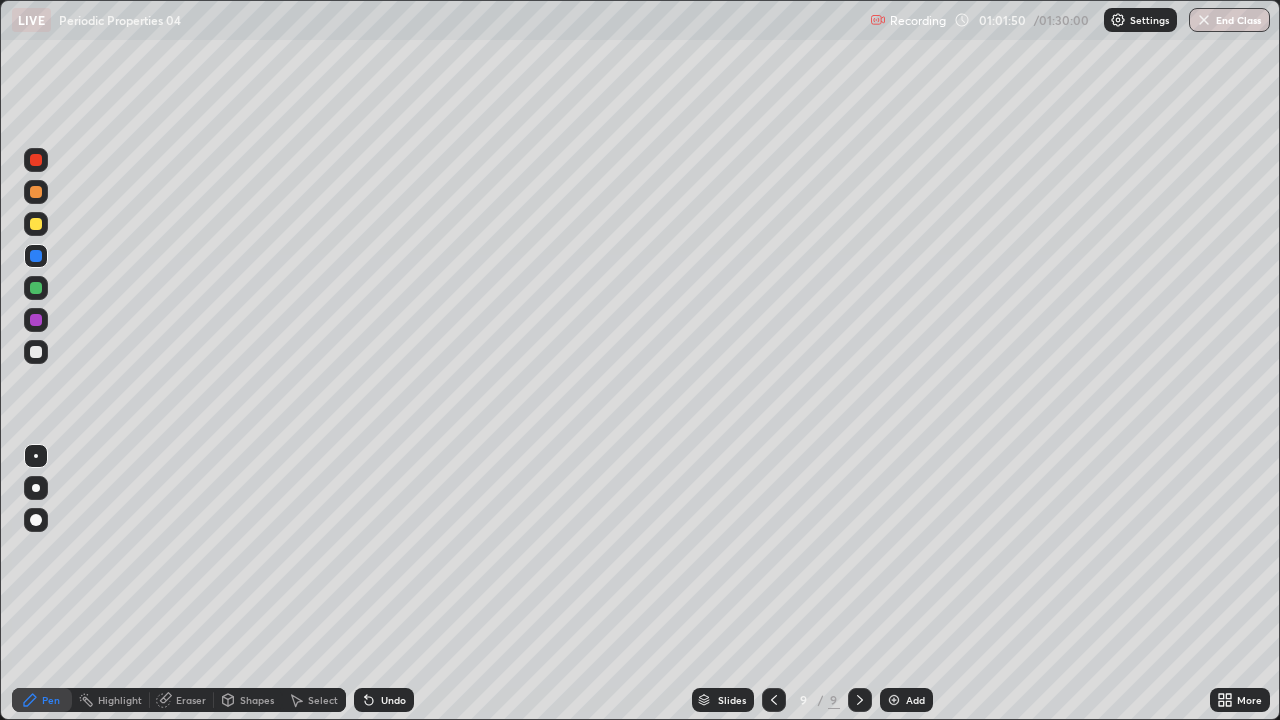 click at bounding box center (36, 352) 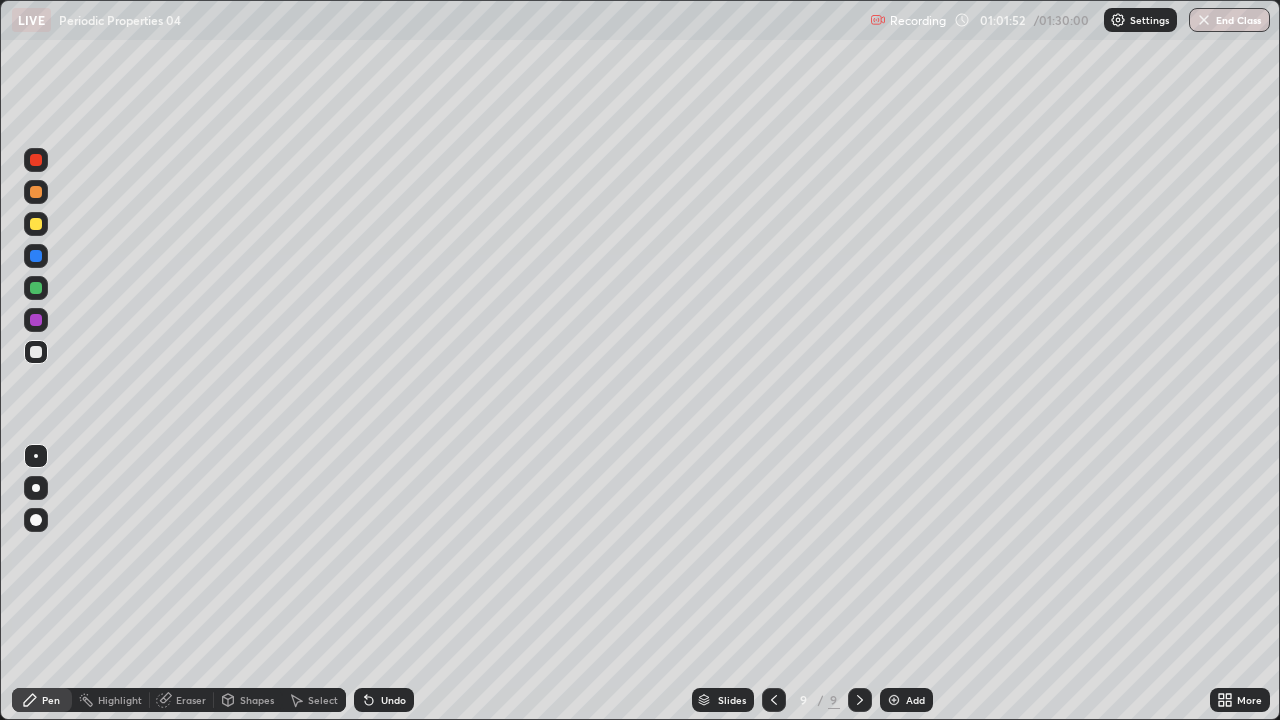 click at bounding box center [36, 256] 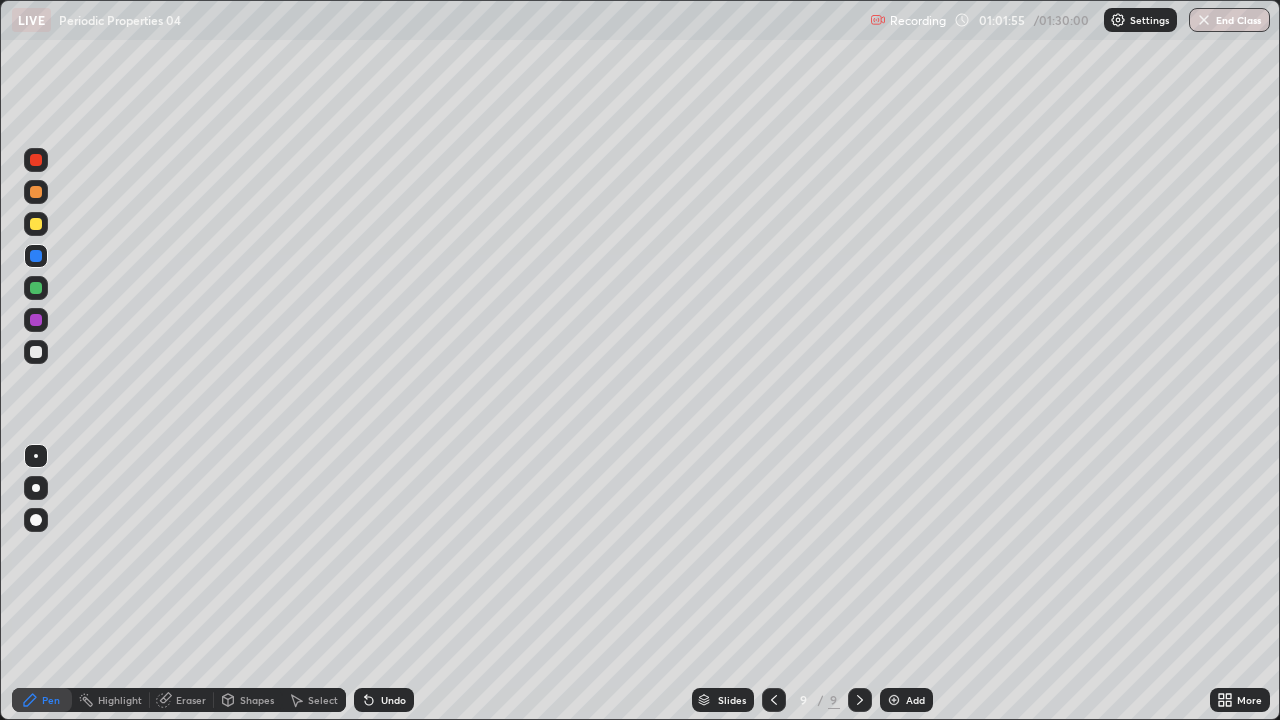 click on "Undo" at bounding box center (384, 700) 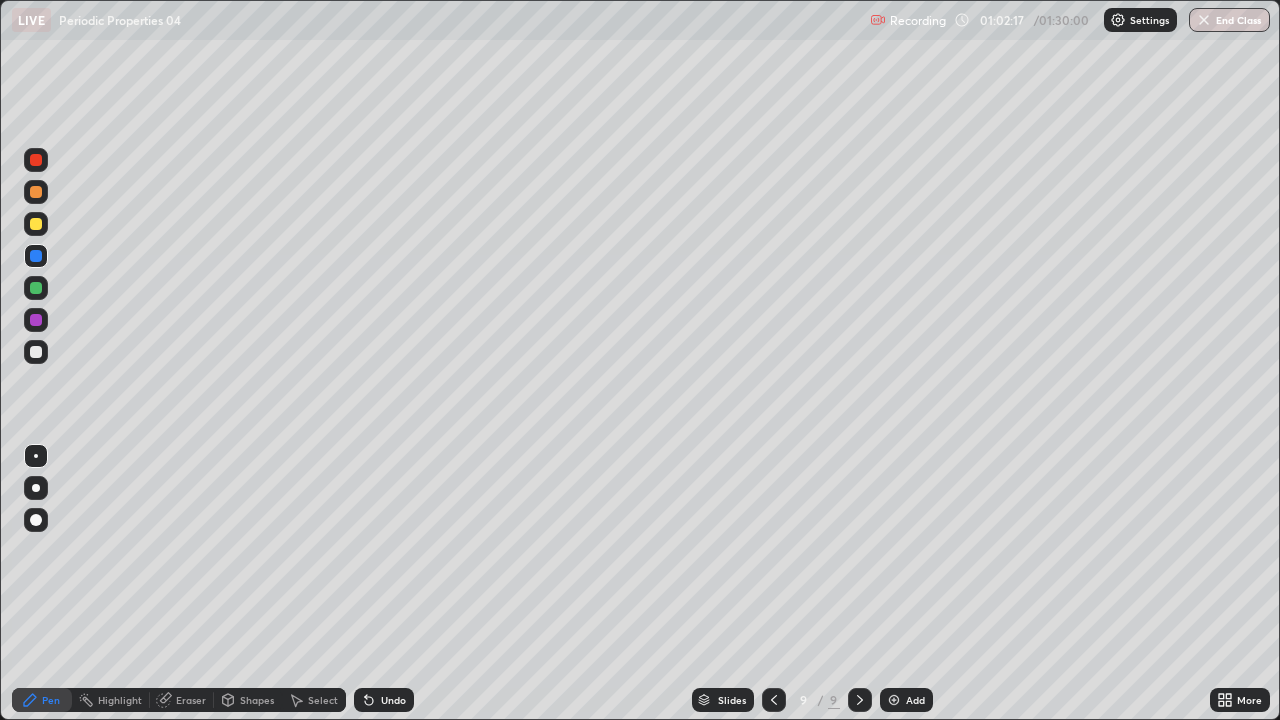 click at bounding box center (36, 352) 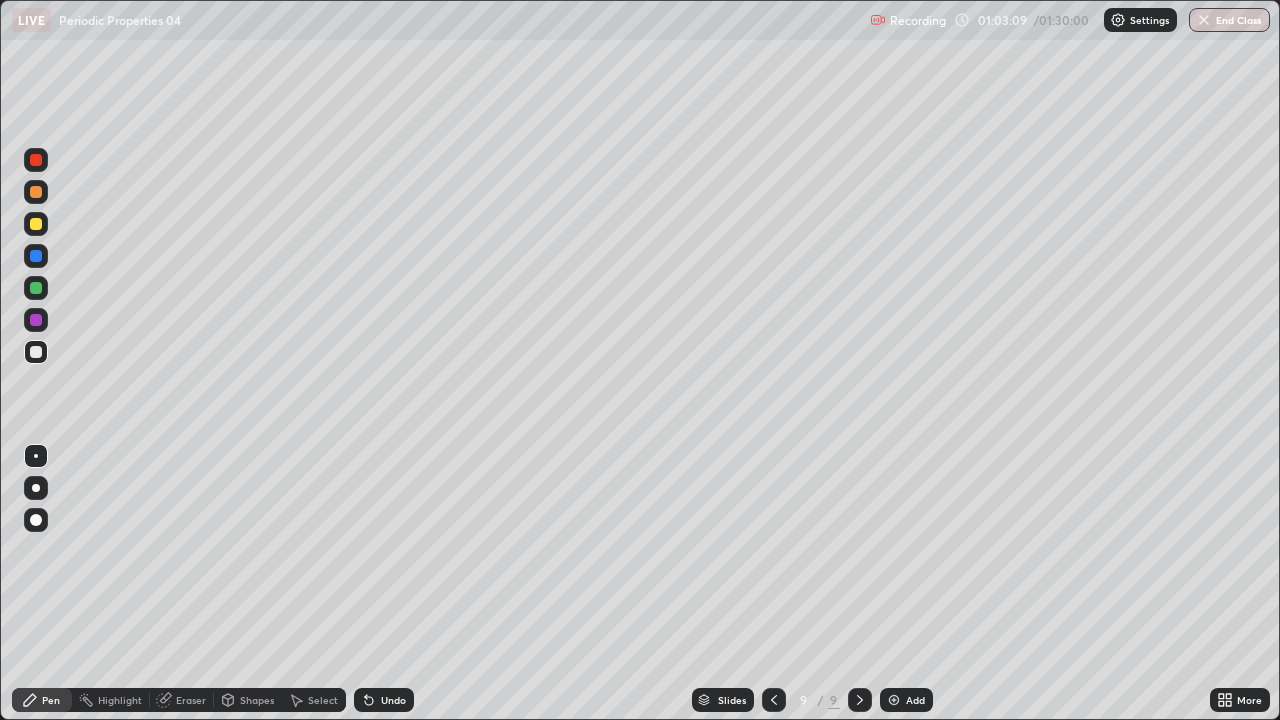 click on "Undo" at bounding box center (393, 700) 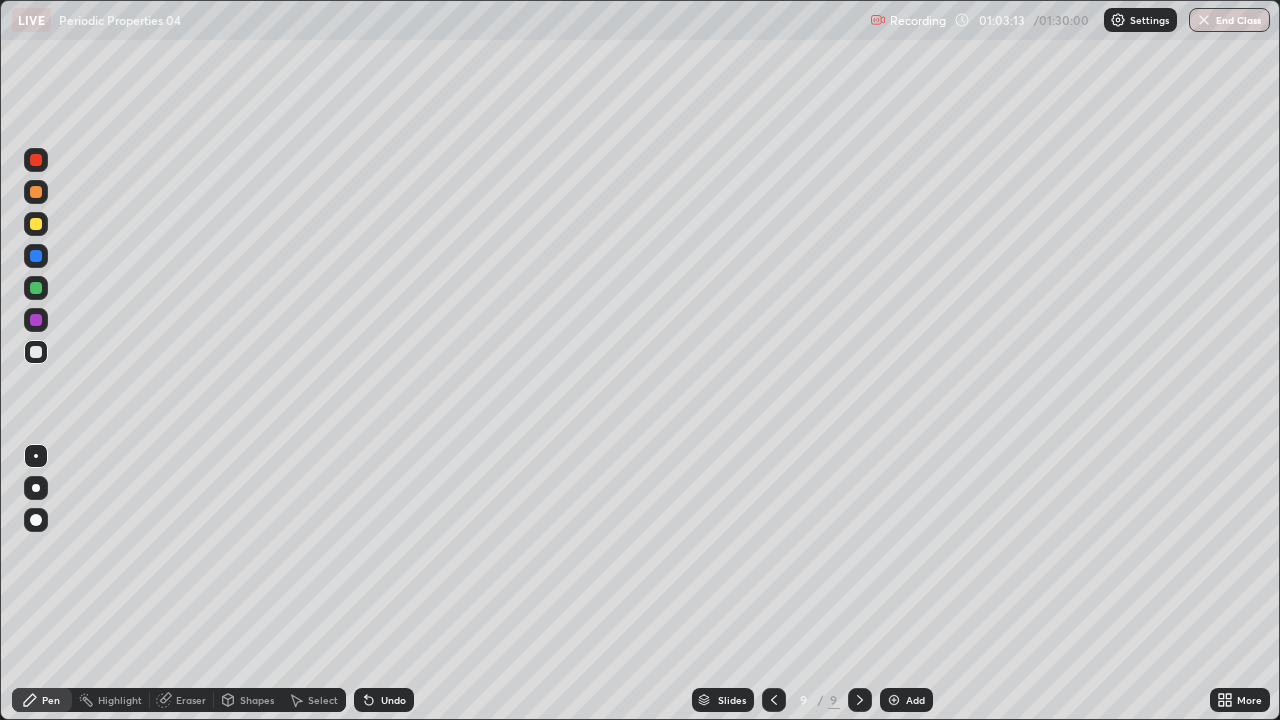 click on "Eraser" at bounding box center [191, 700] 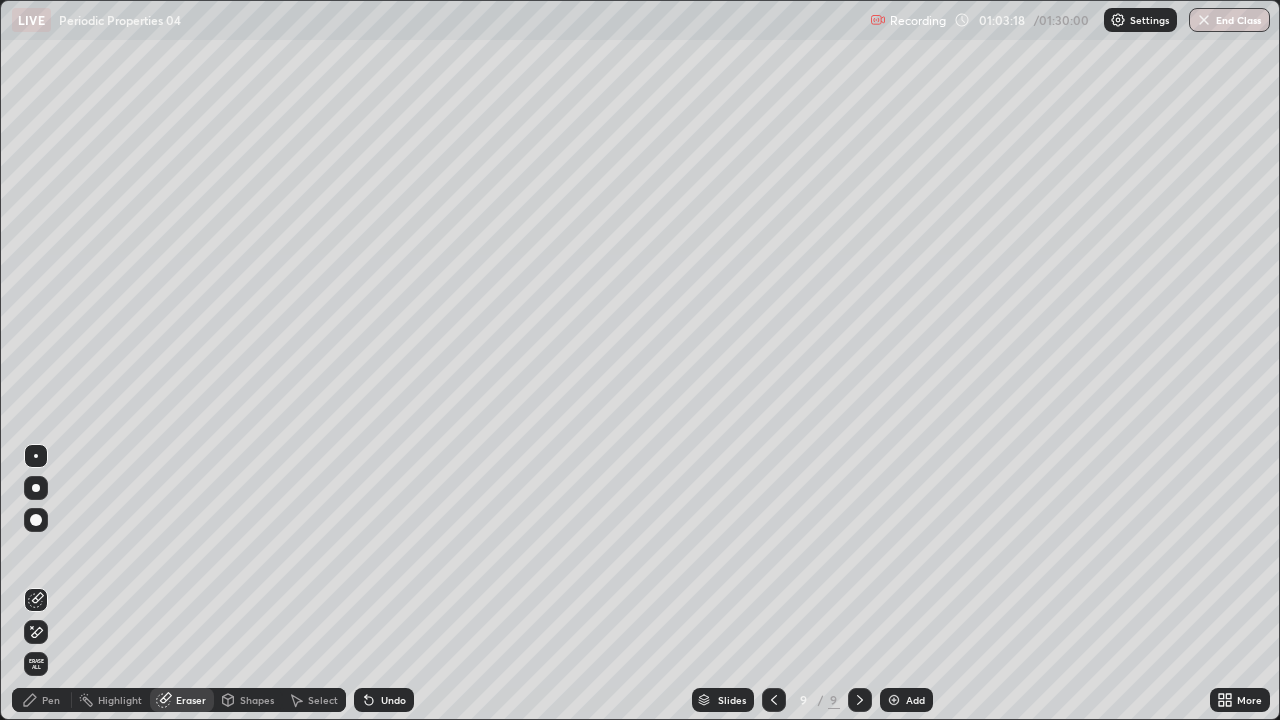 click on "Pen" at bounding box center (51, 700) 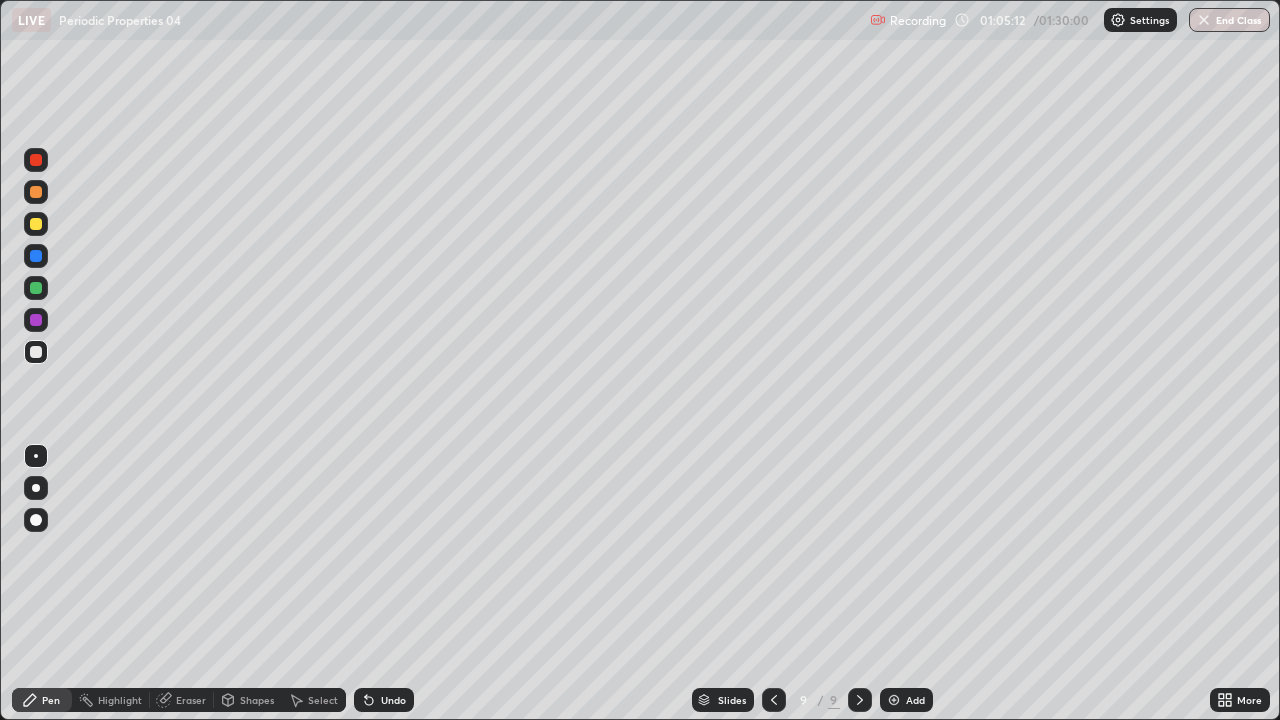 click on "Undo" at bounding box center (384, 700) 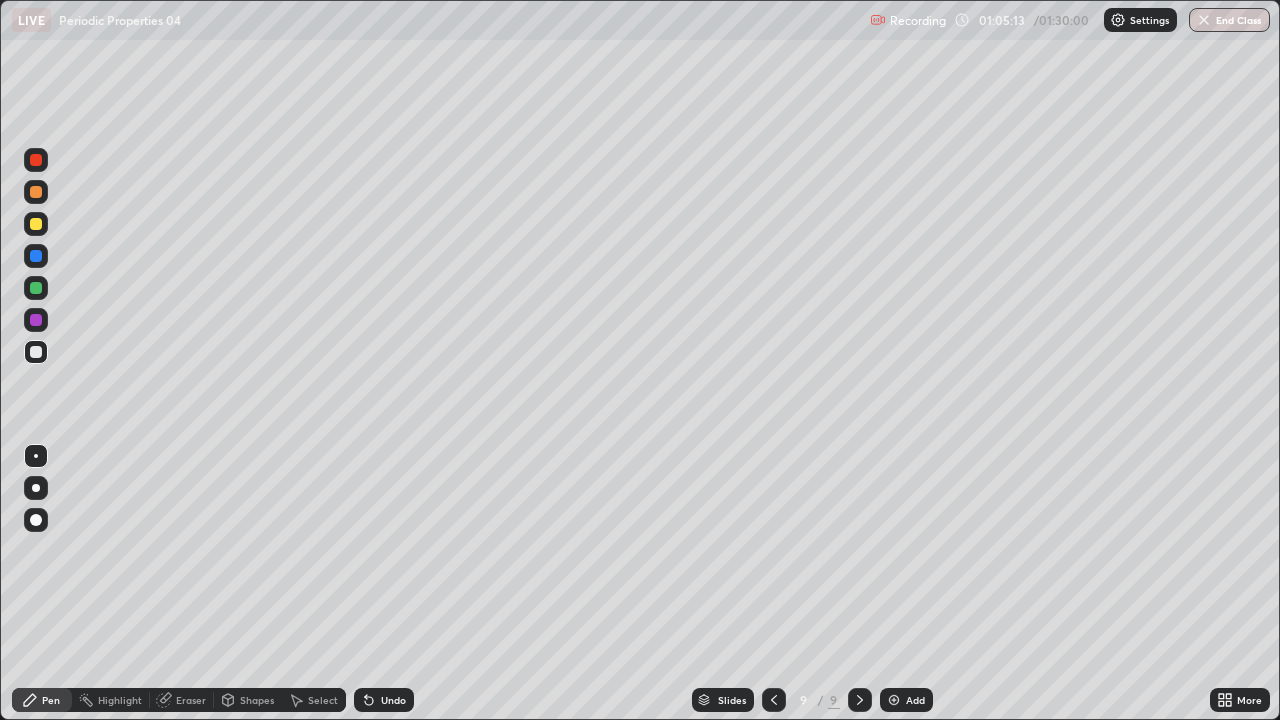 click on "Undo" at bounding box center (393, 700) 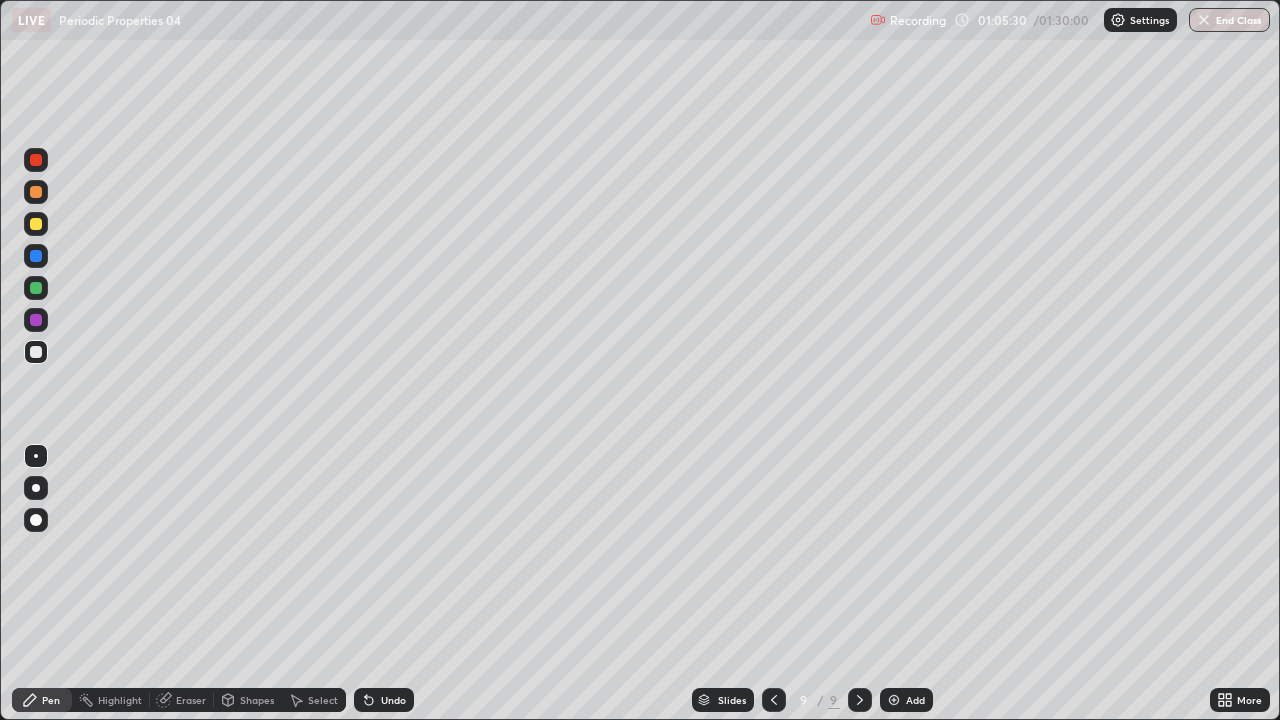 click on "Undo" at bounding box center [393, 700] 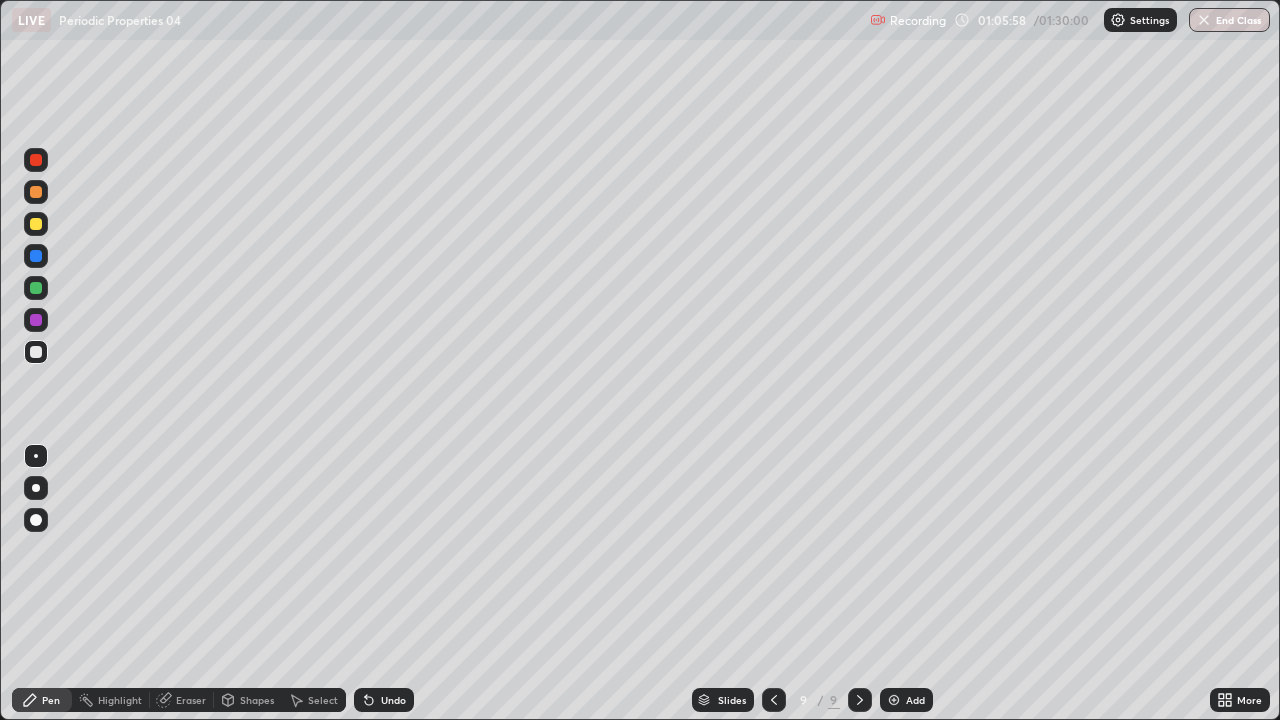 click on "Undo" at bounding box center [384, 700] 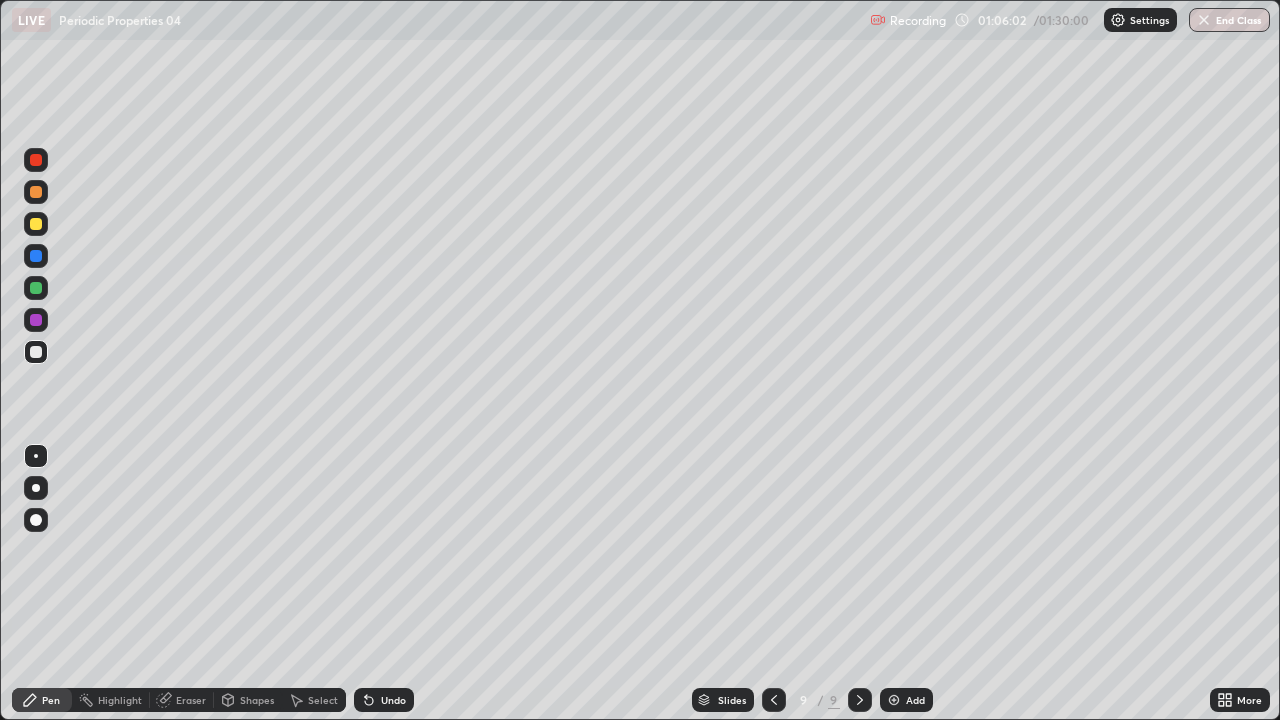 click at bounding box center (36, 224) 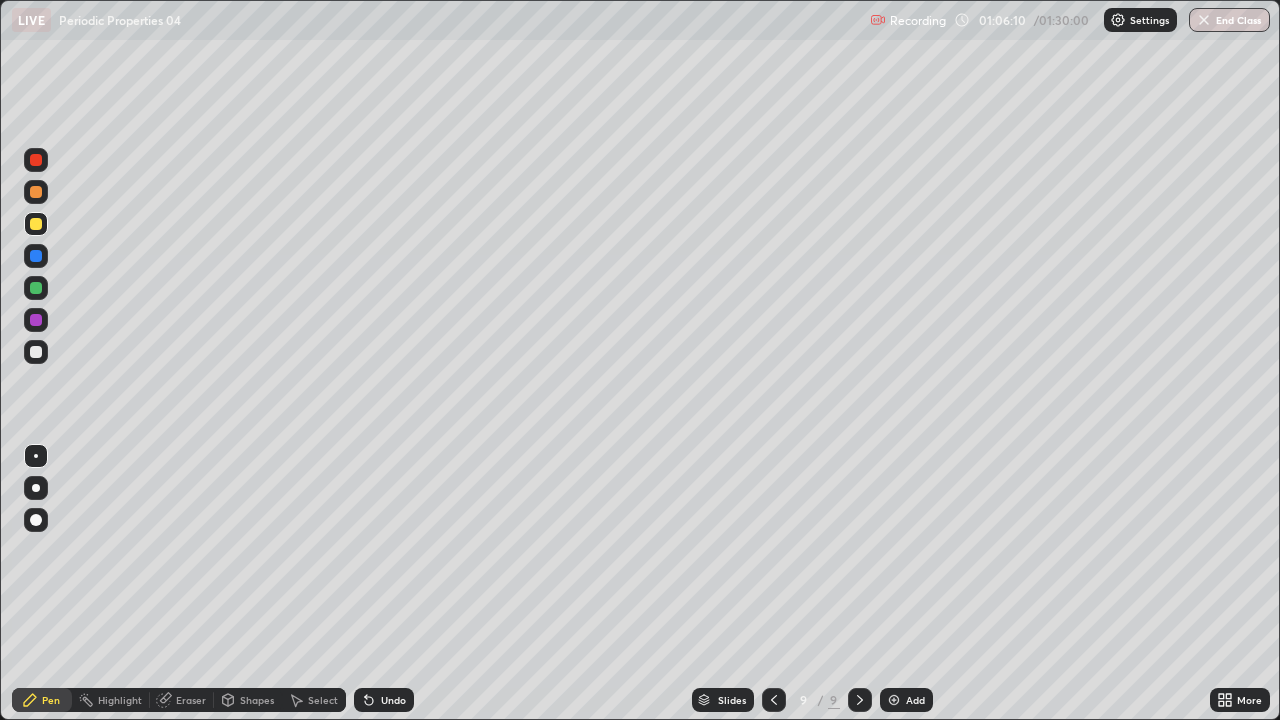click on "Undo" at bounding box center (384, 700) 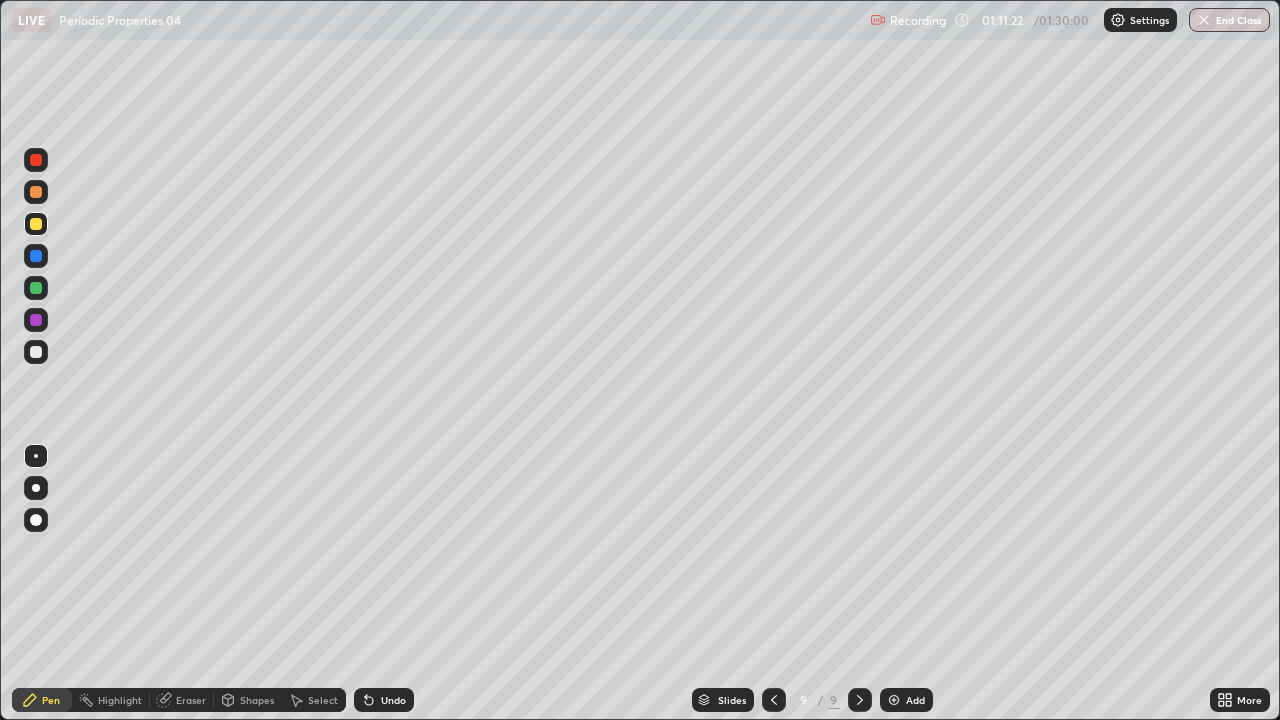 click on "Add" at bounding box center (906, 700) 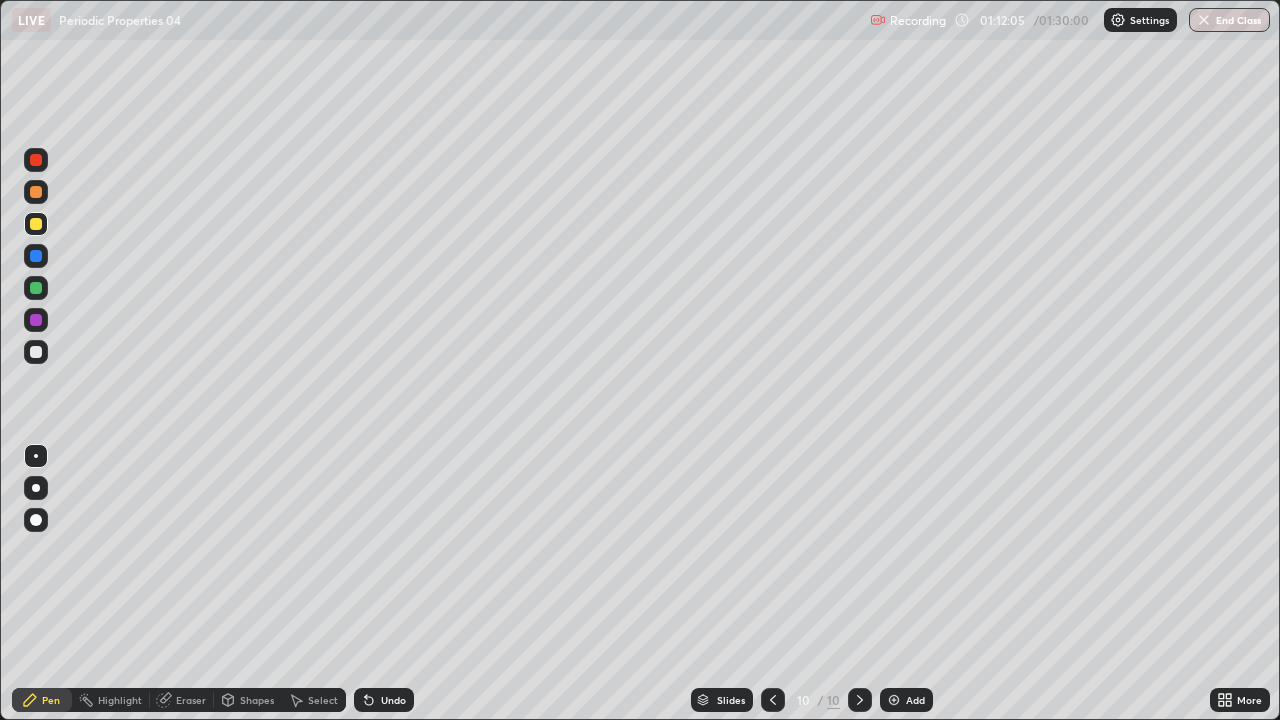 click 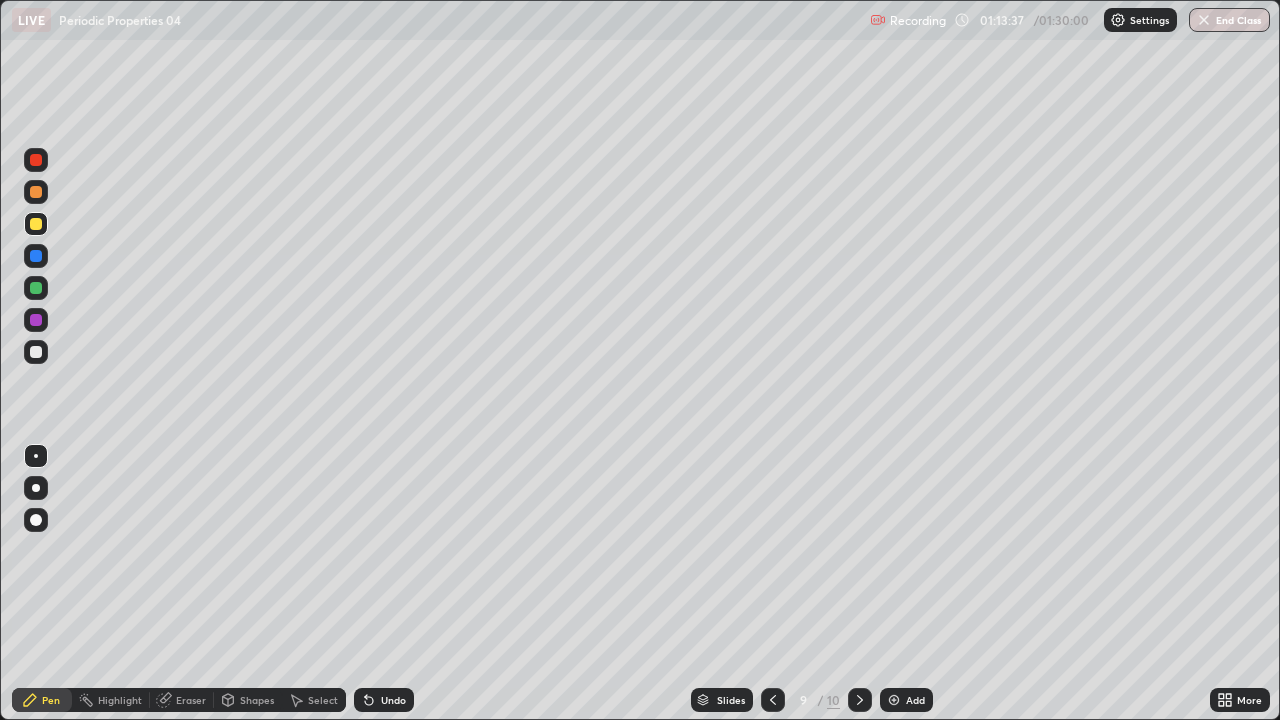 click 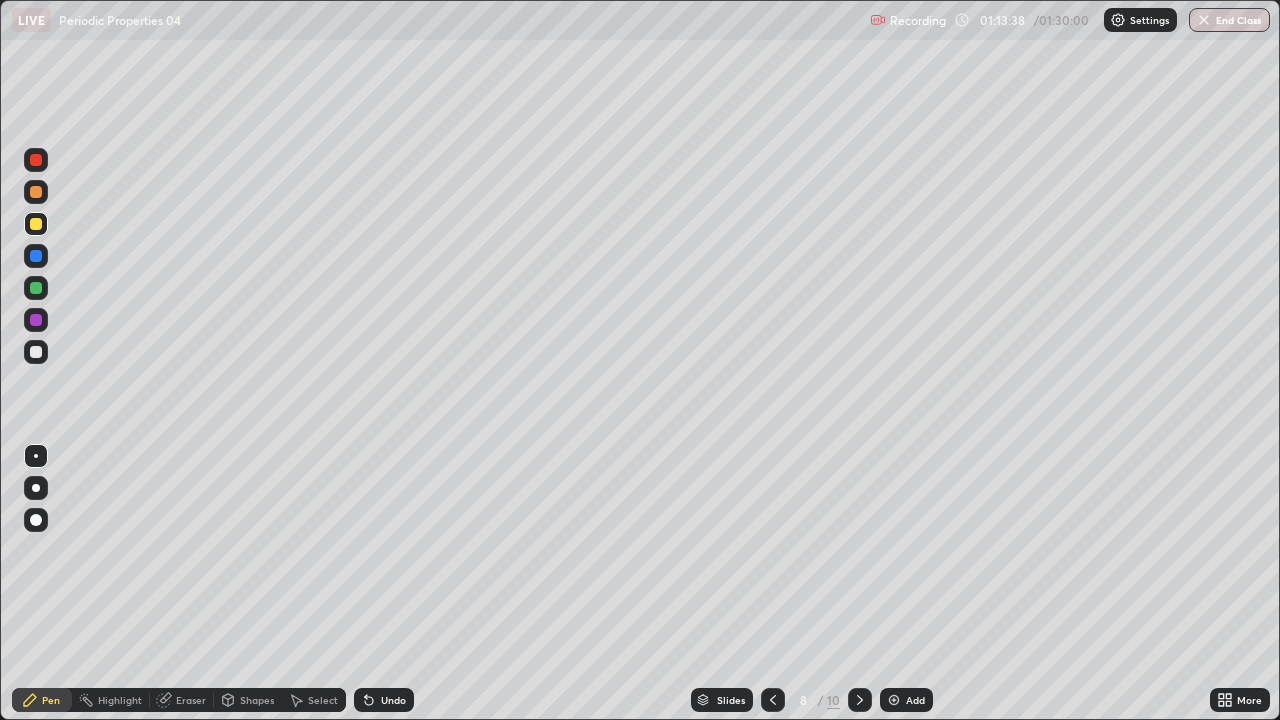 click 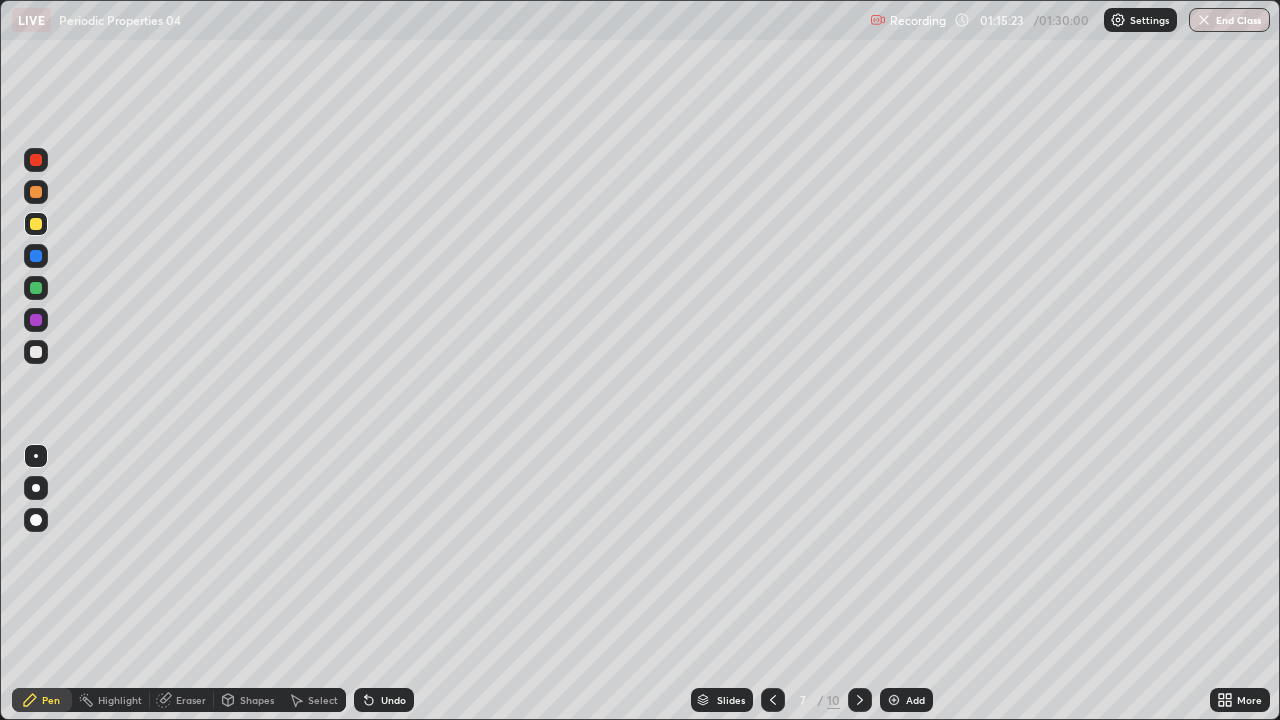 click 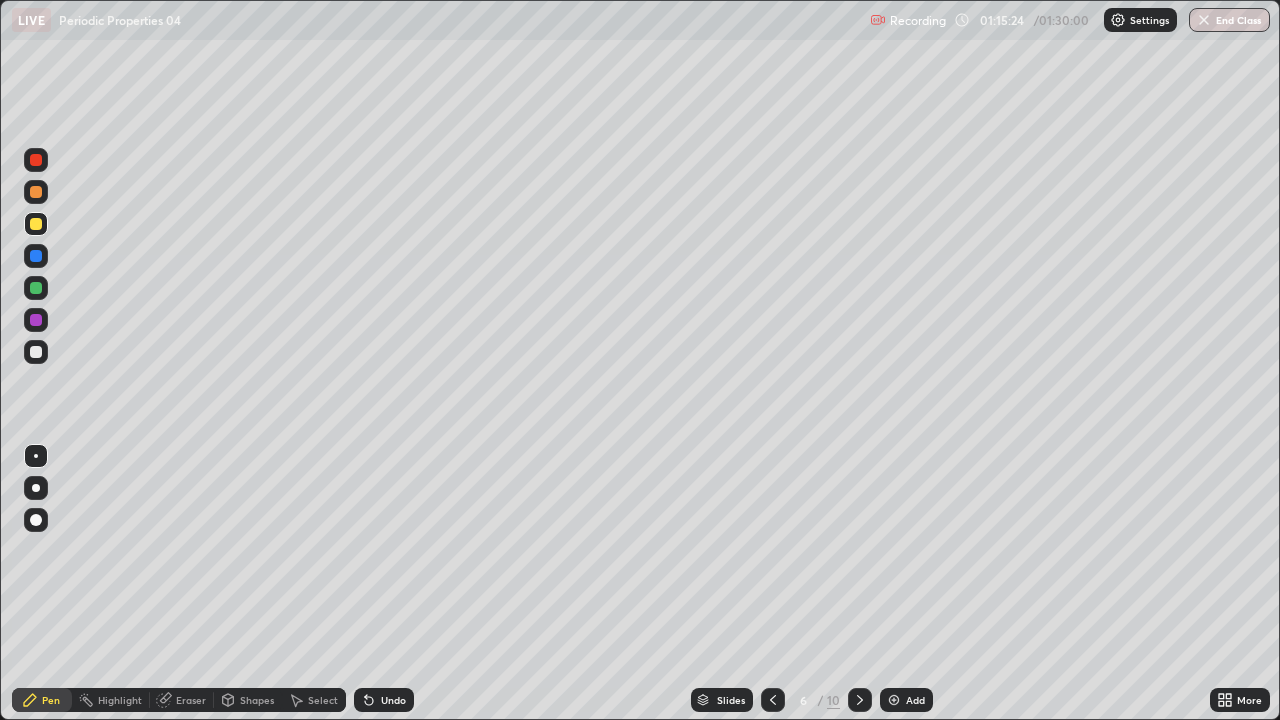 click 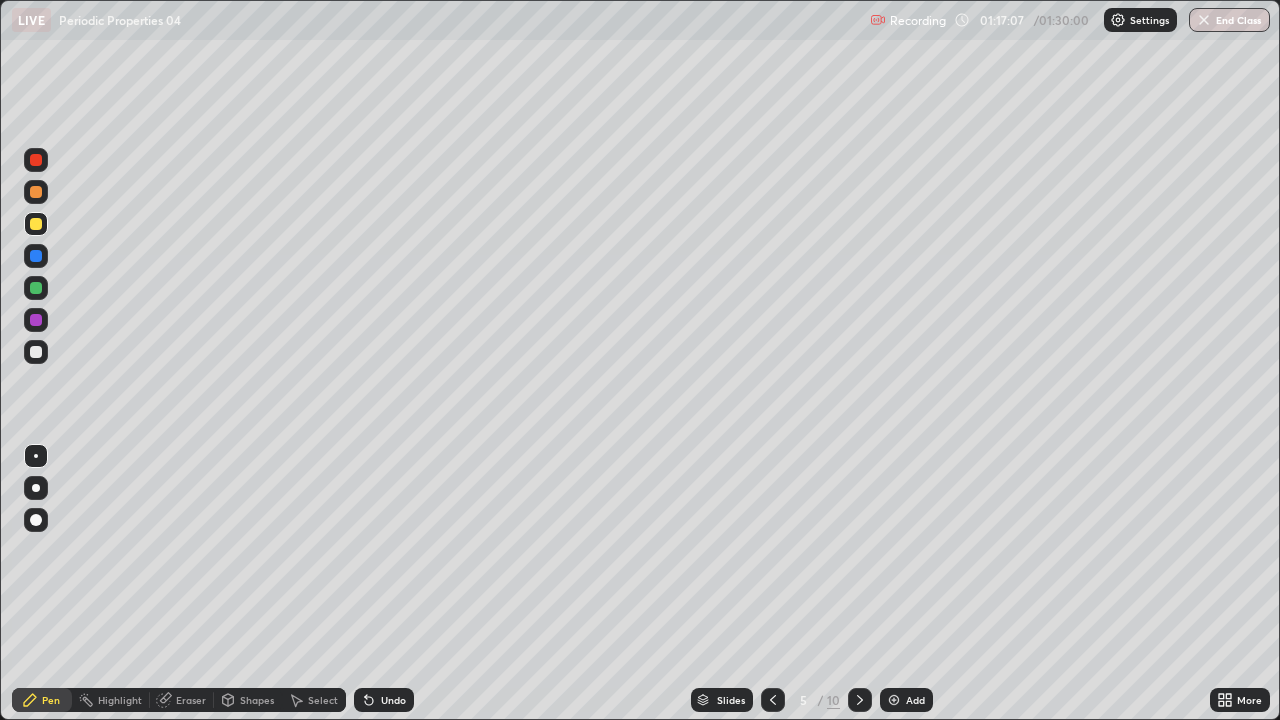click 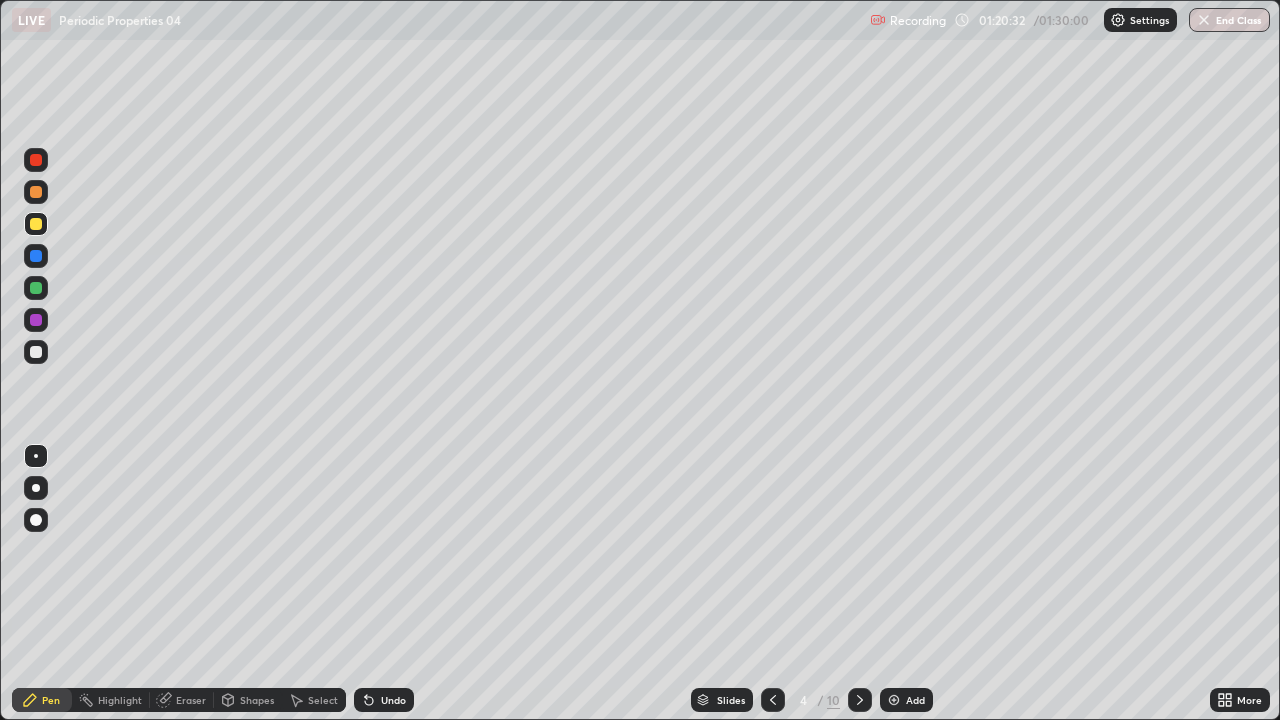 click on "End Class" at bounding box center [1229, 20] 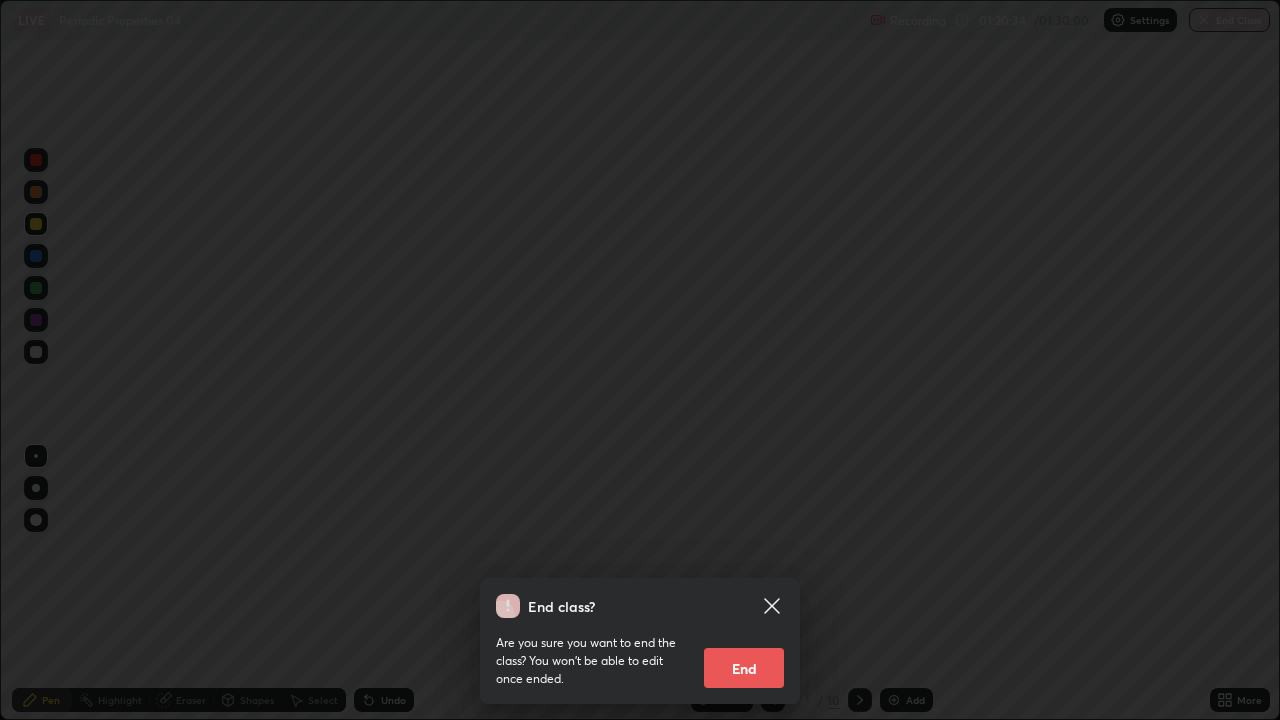 click on "End" at bounding box center [744, 668] 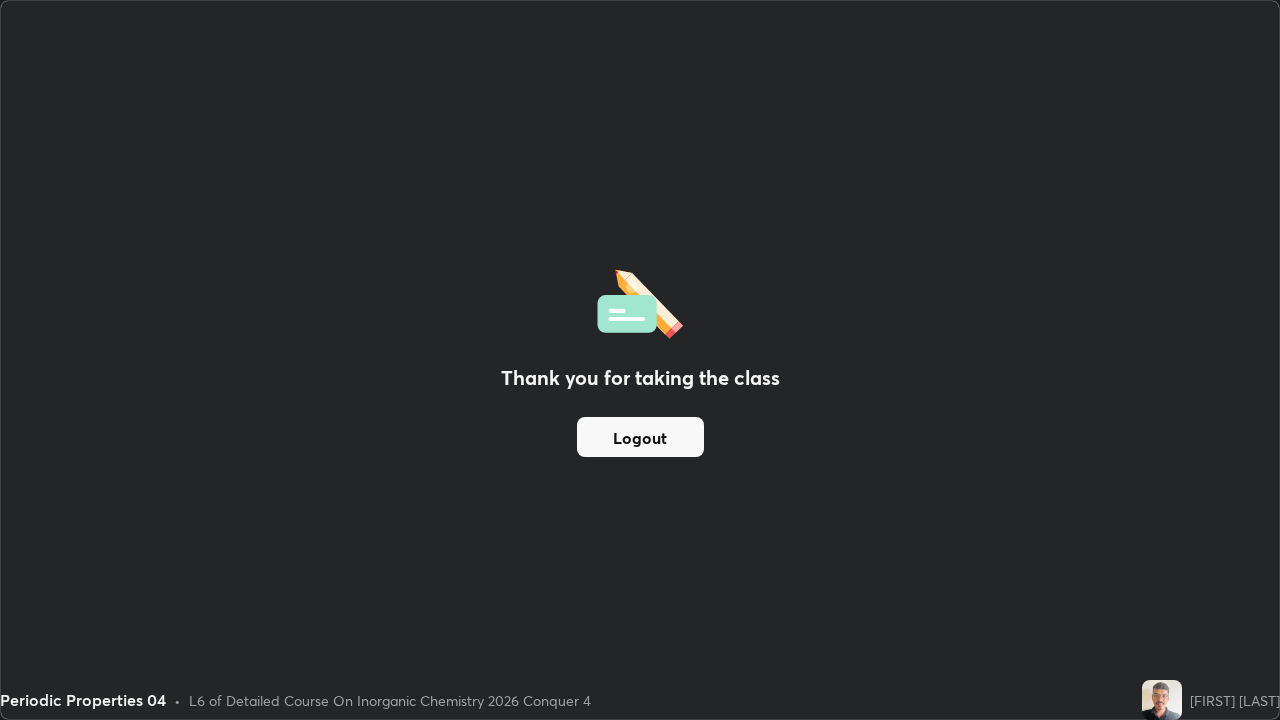 click on "Logout" at bounding box center (640, 437) 